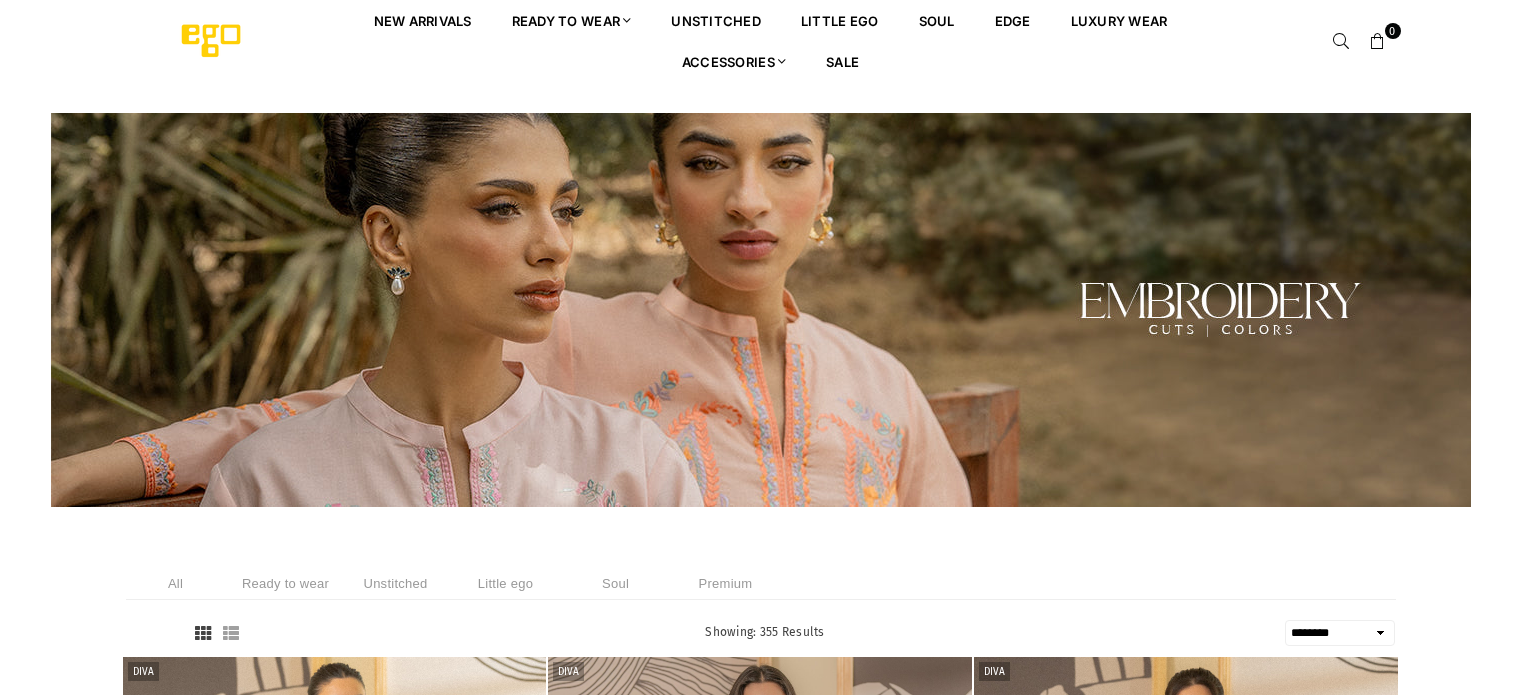select on "******" 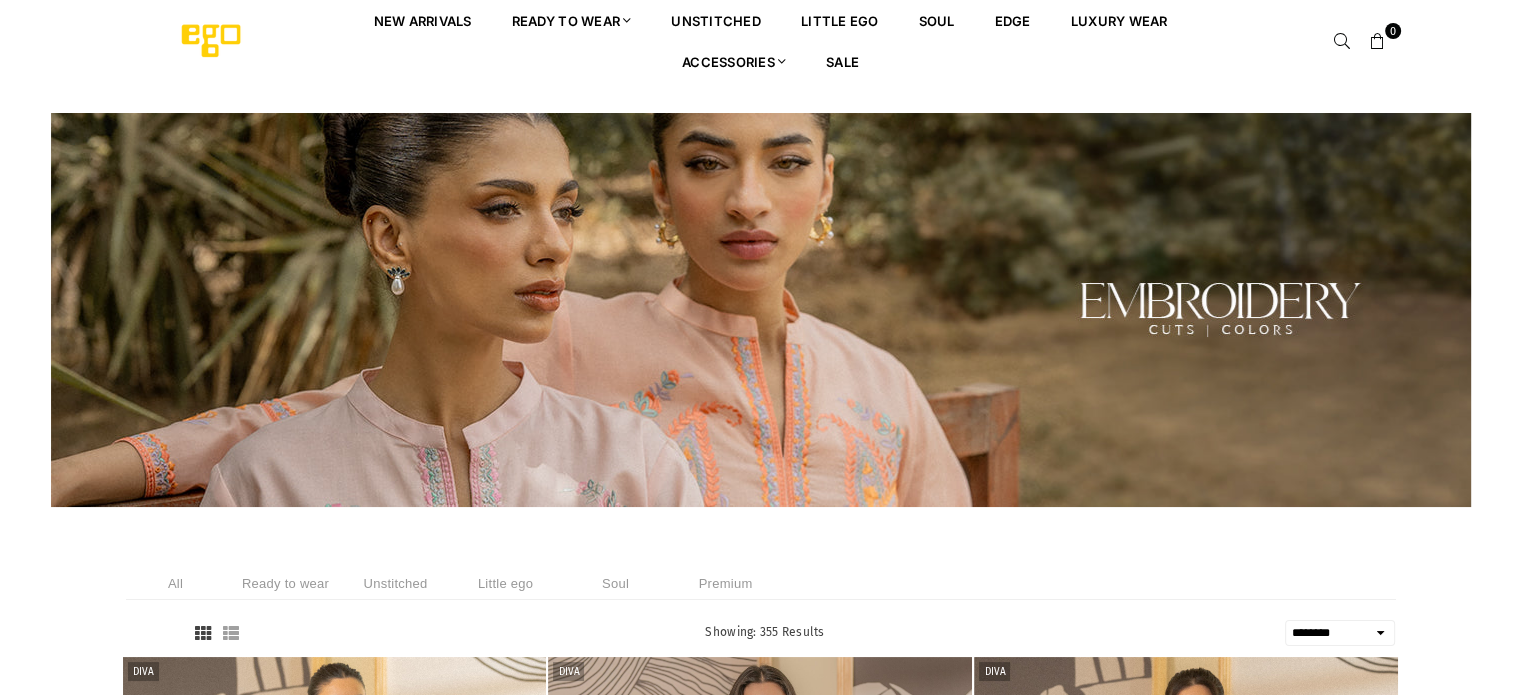 scroll, scrollTop: 0, scrollLeft: 0, axis: both 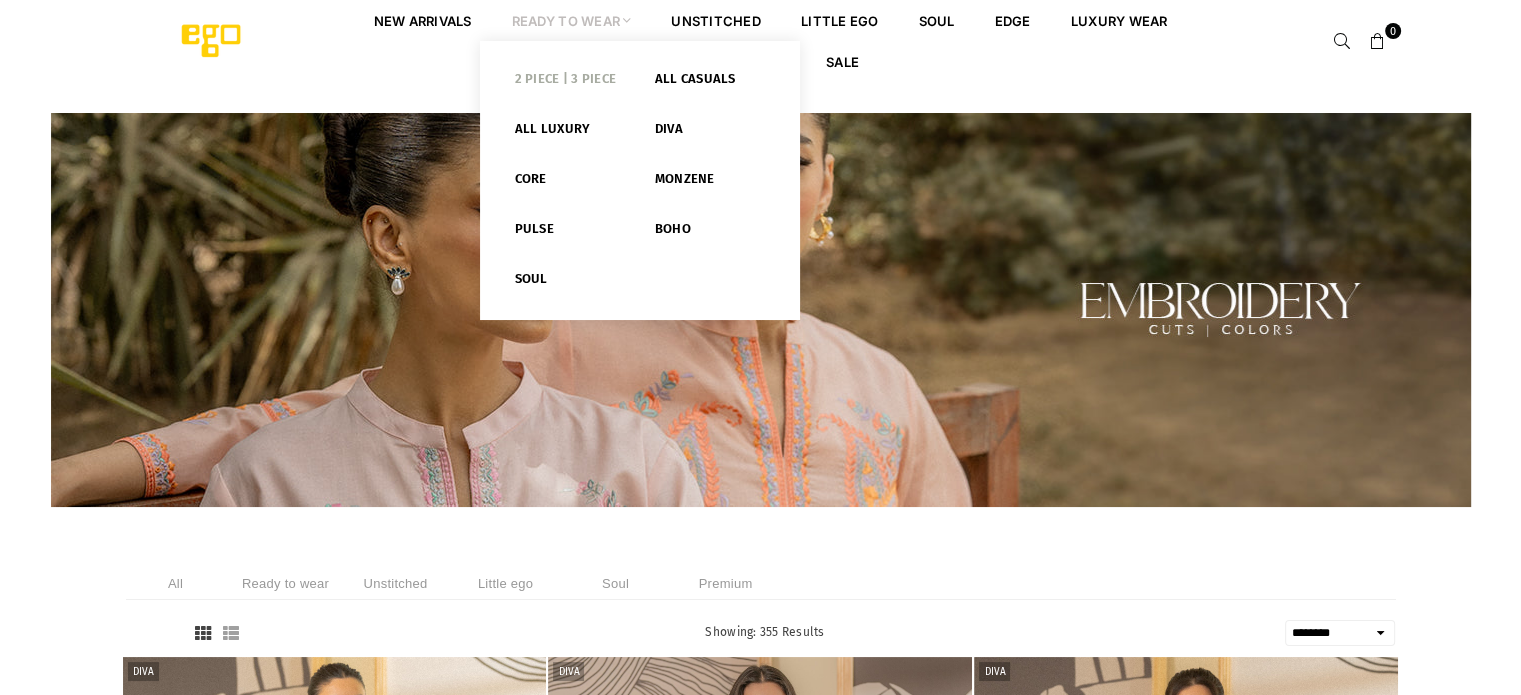 click on "2 PIECE | 3 PIECE" at bounding box center [570, 83] 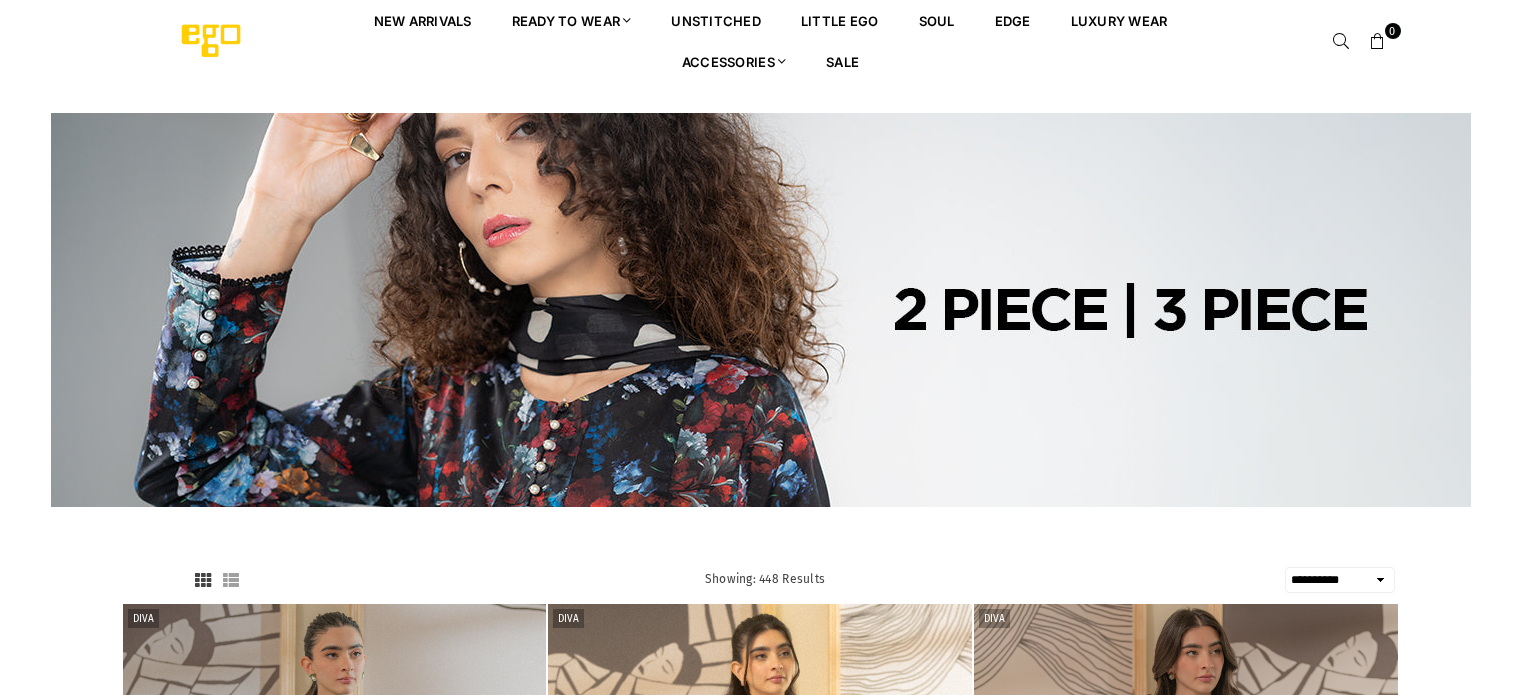 select on "**********" 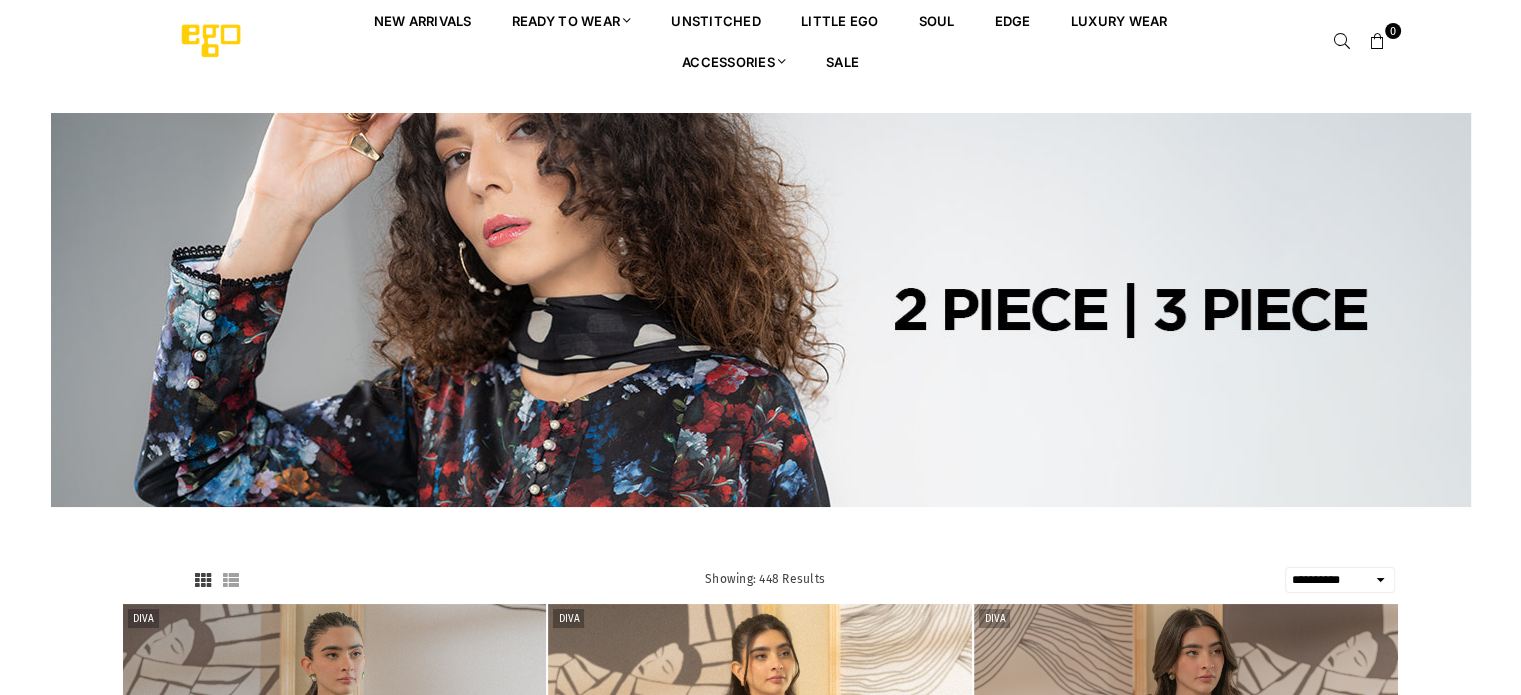 scroll, scrollTop: 0, scrollLeft: 0, axis: both 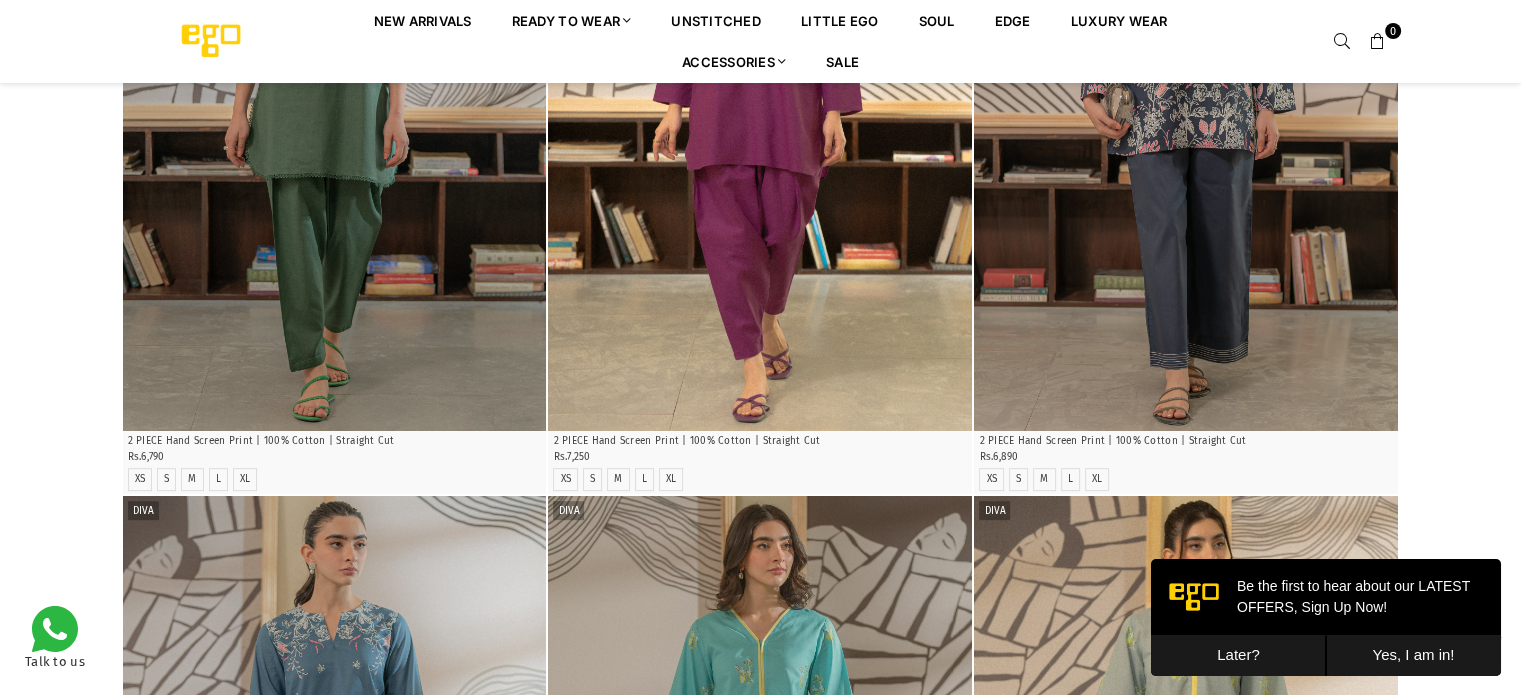 click on "Later?" at bounding box center (1238, 655) 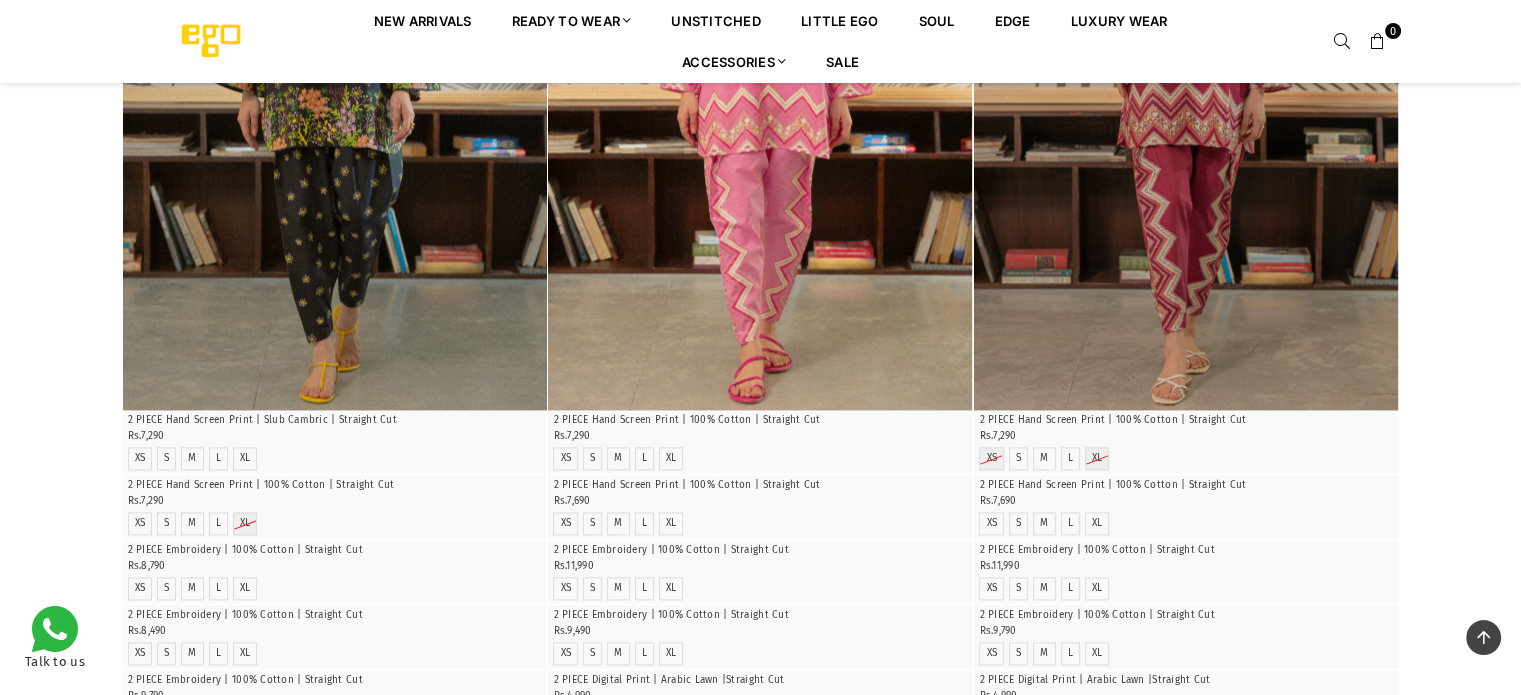 scroll, scrollTop: 2776, scrollLeft: 0, axis: vertical 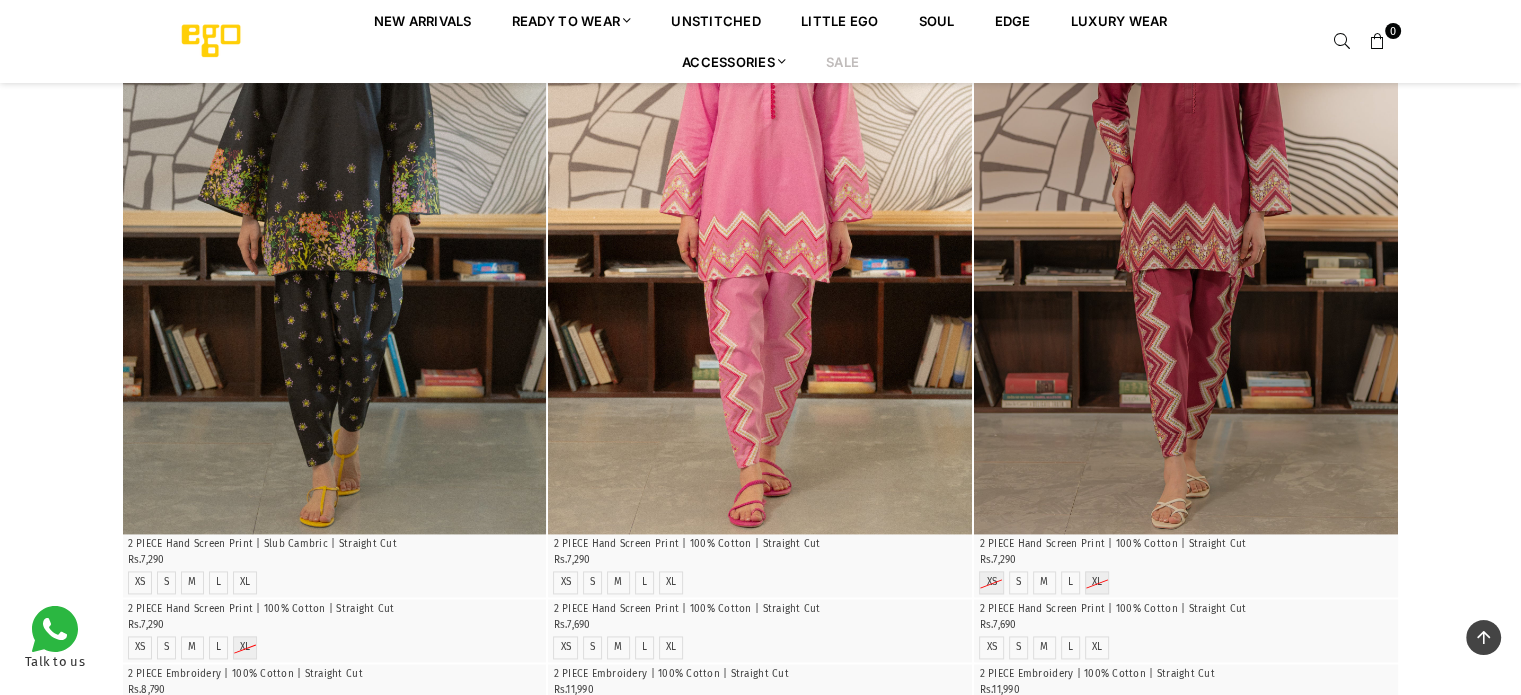 click on "Sale" at bounding box center [842, 61] 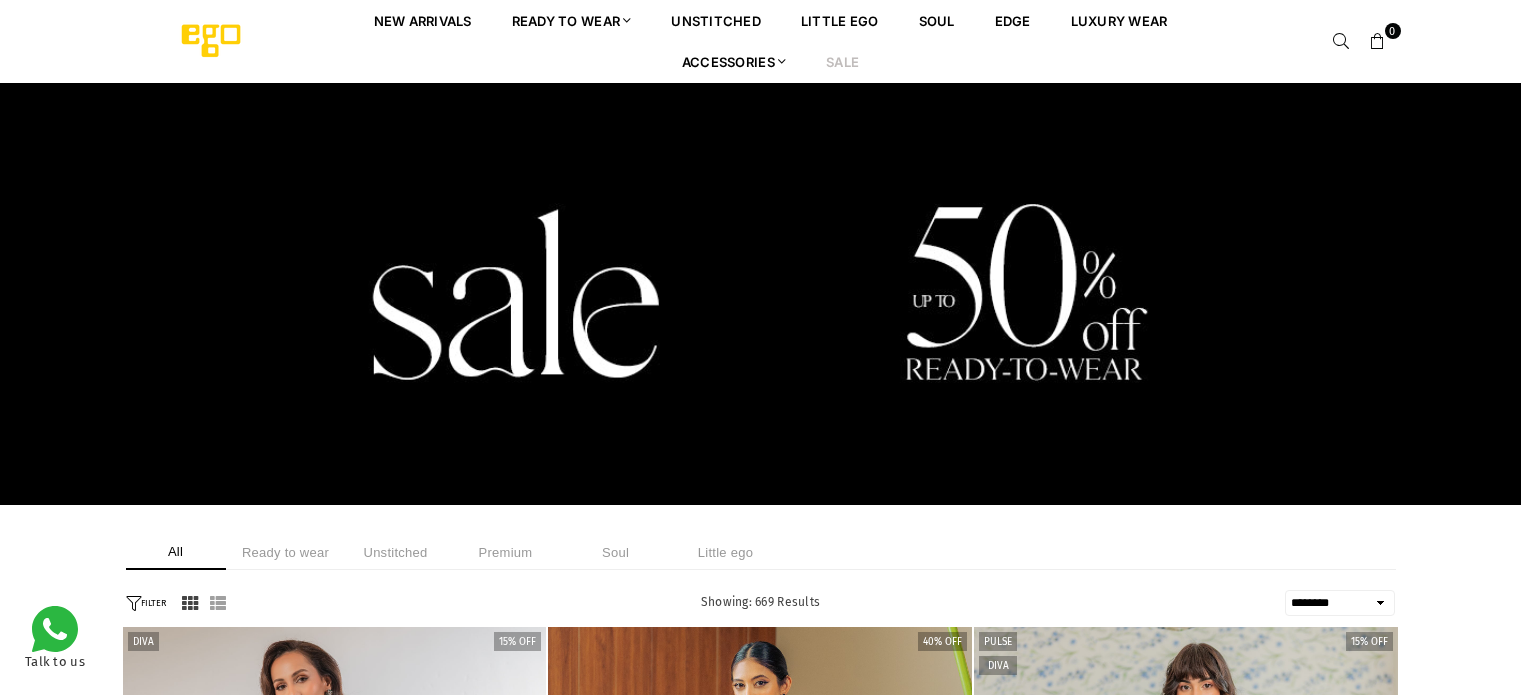 select on "******" 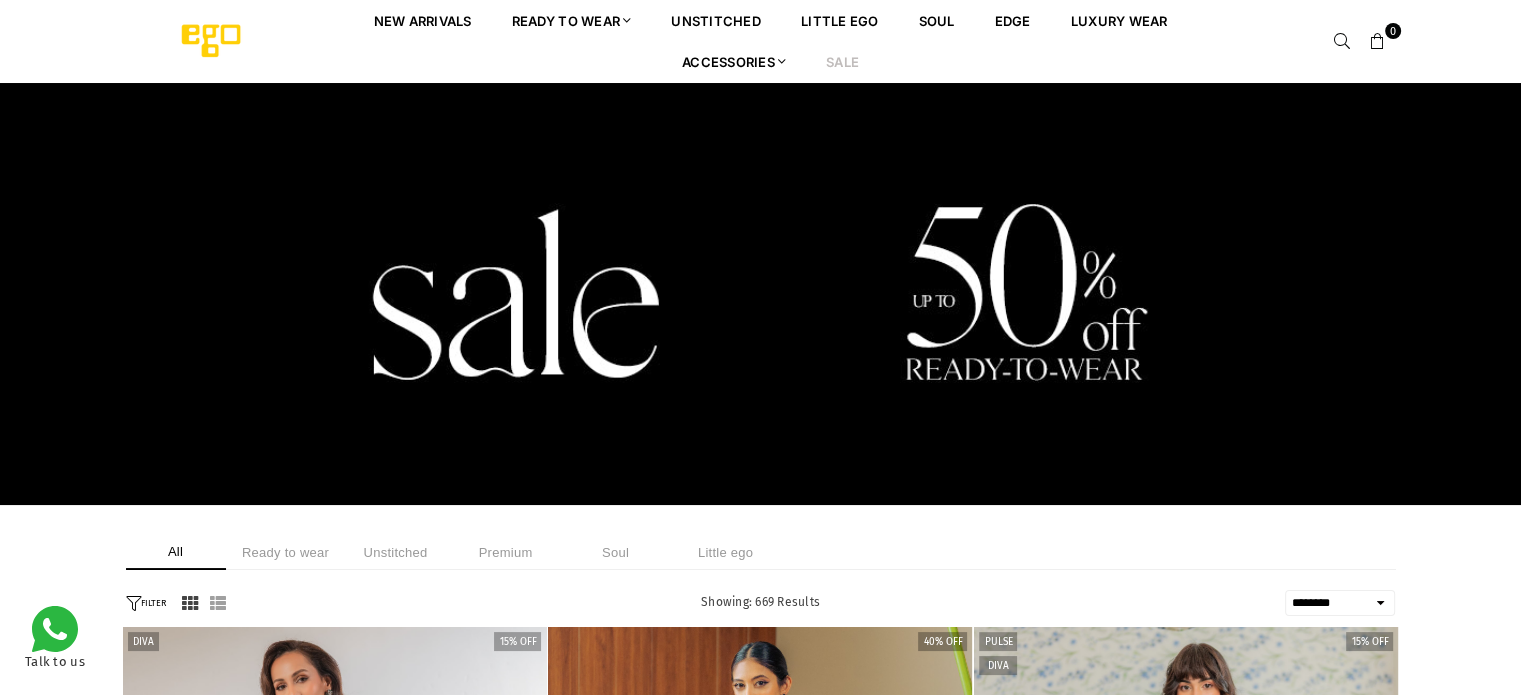 scroll, scrollTop: 0, scrollLeft: 0, axis: both 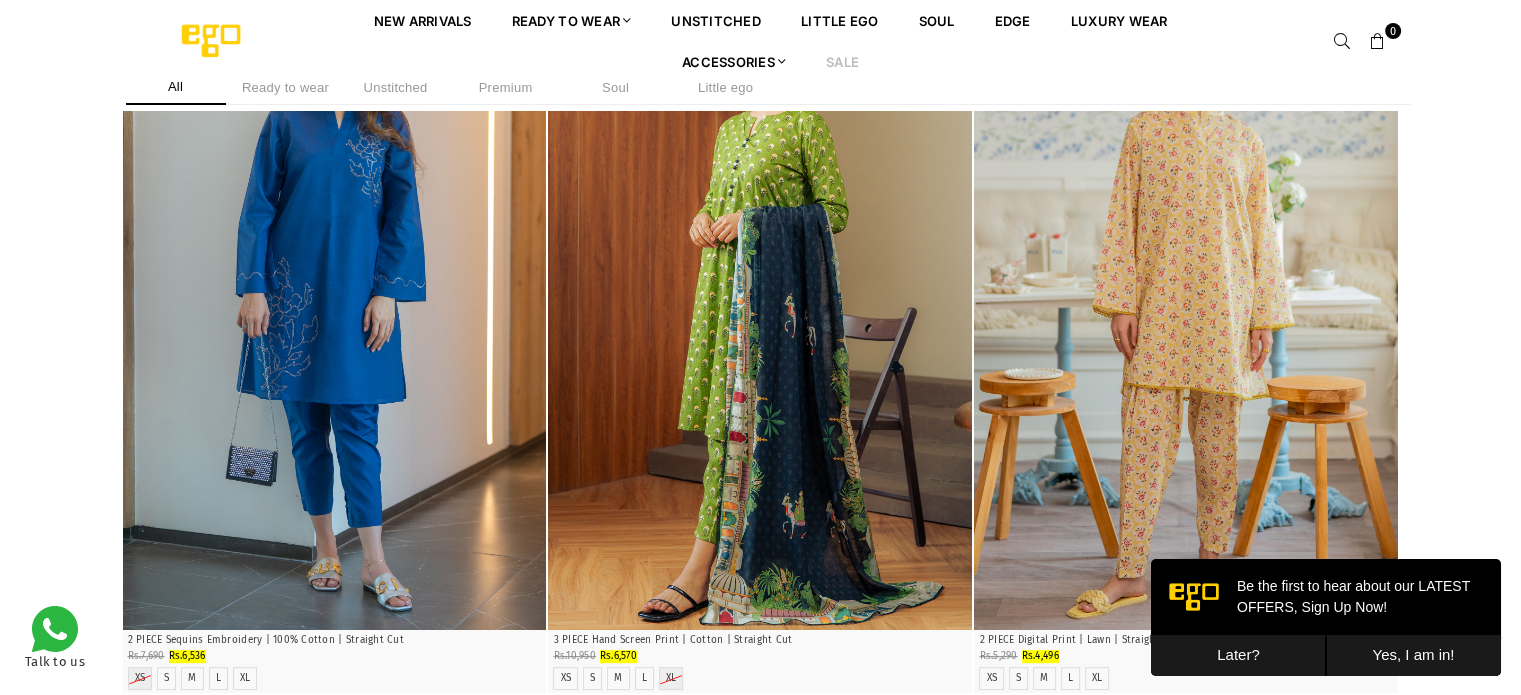click on "Later?" at bounding box center (1238, 655) 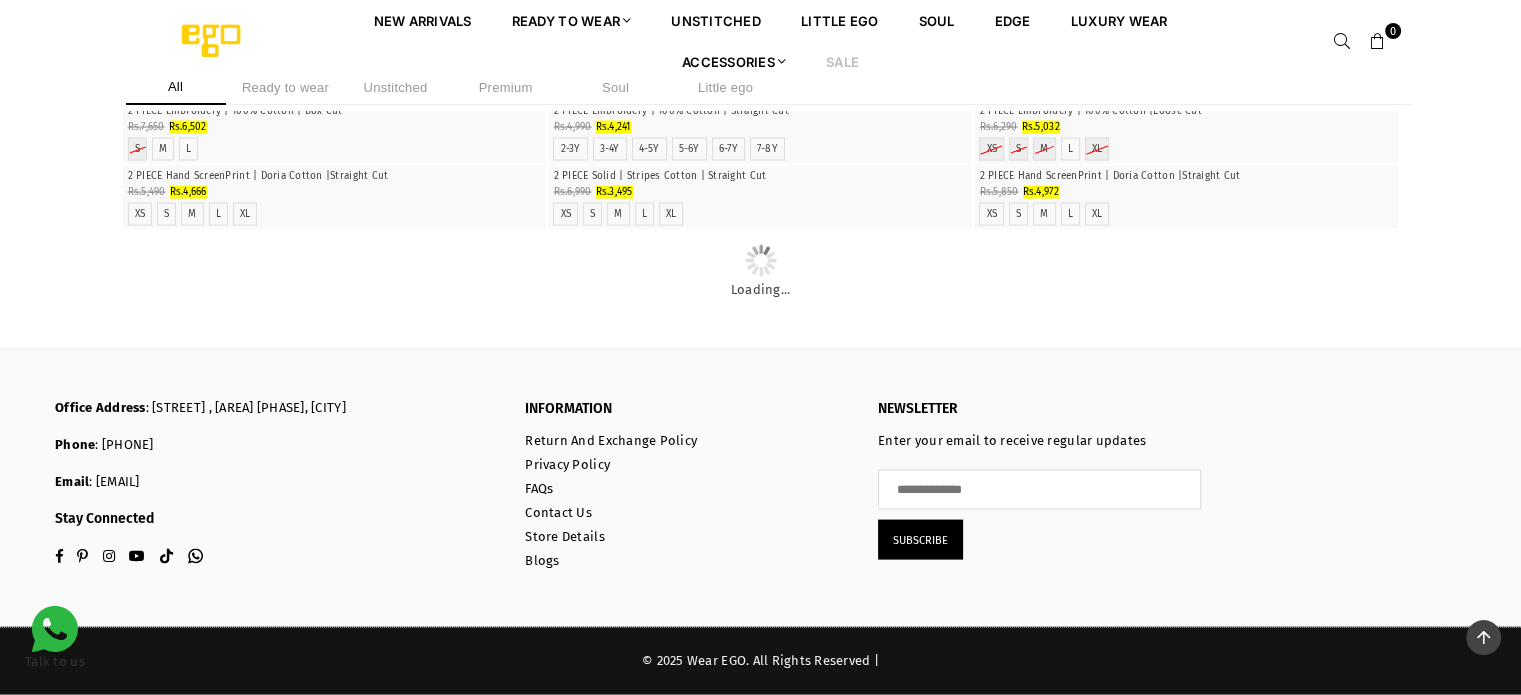 scroll, scrollTop: 11077, scrollLeft: 0, axis: vertical 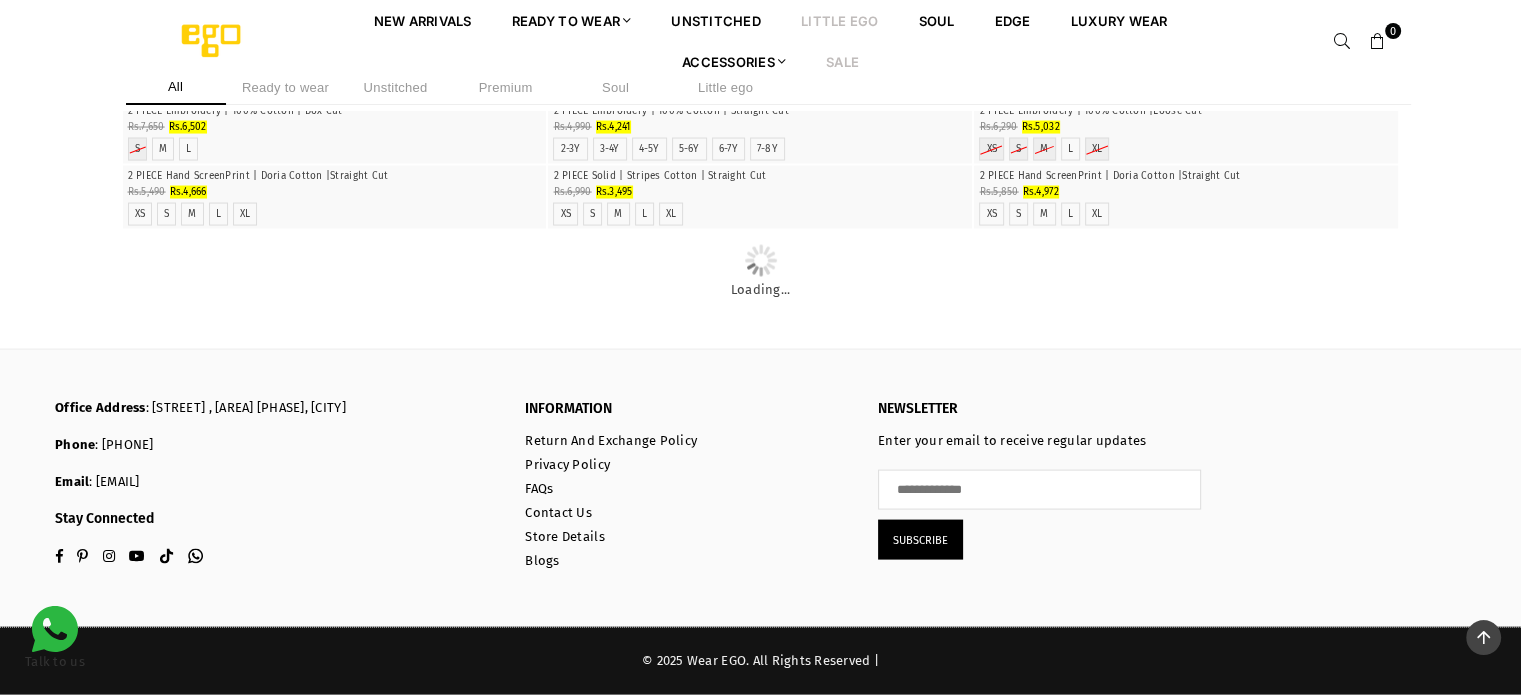 click on "Little EGO" at bounding box center [840, 20] 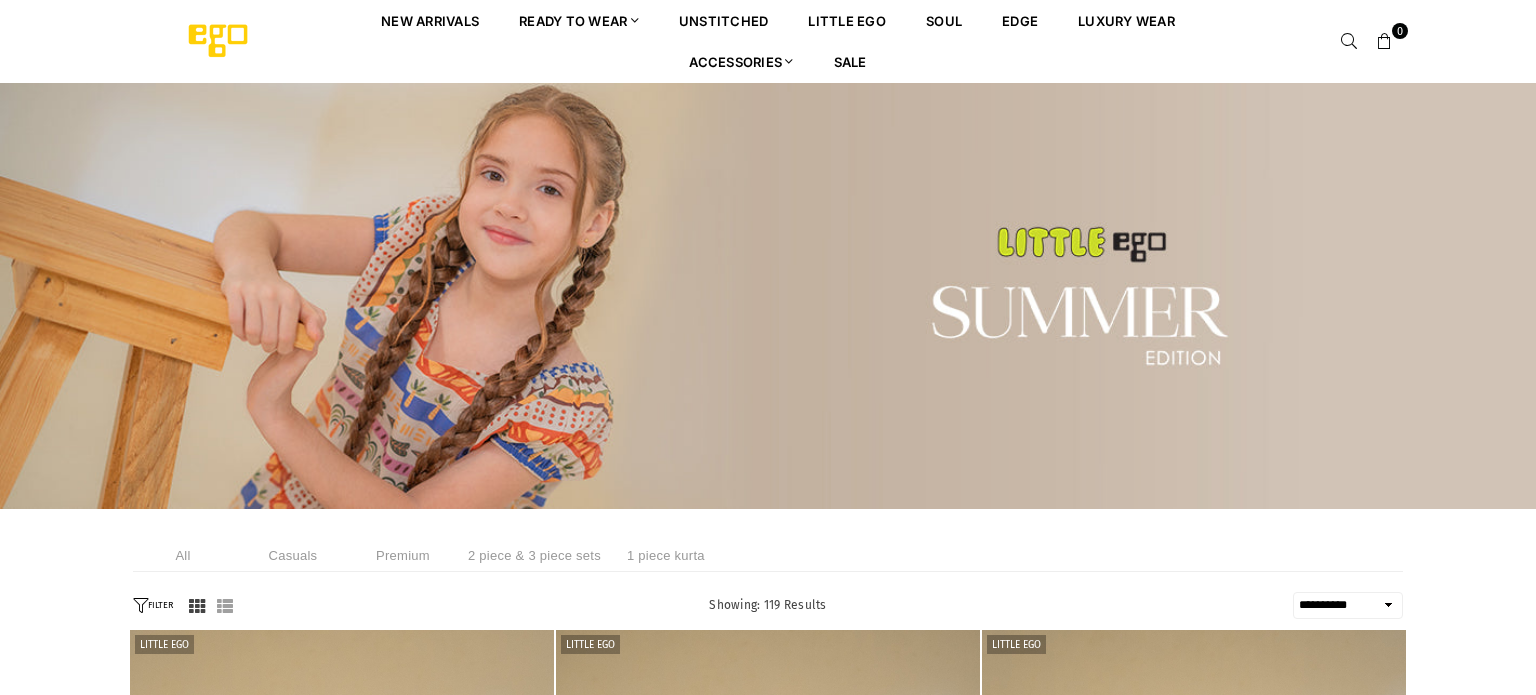 select on "**********" 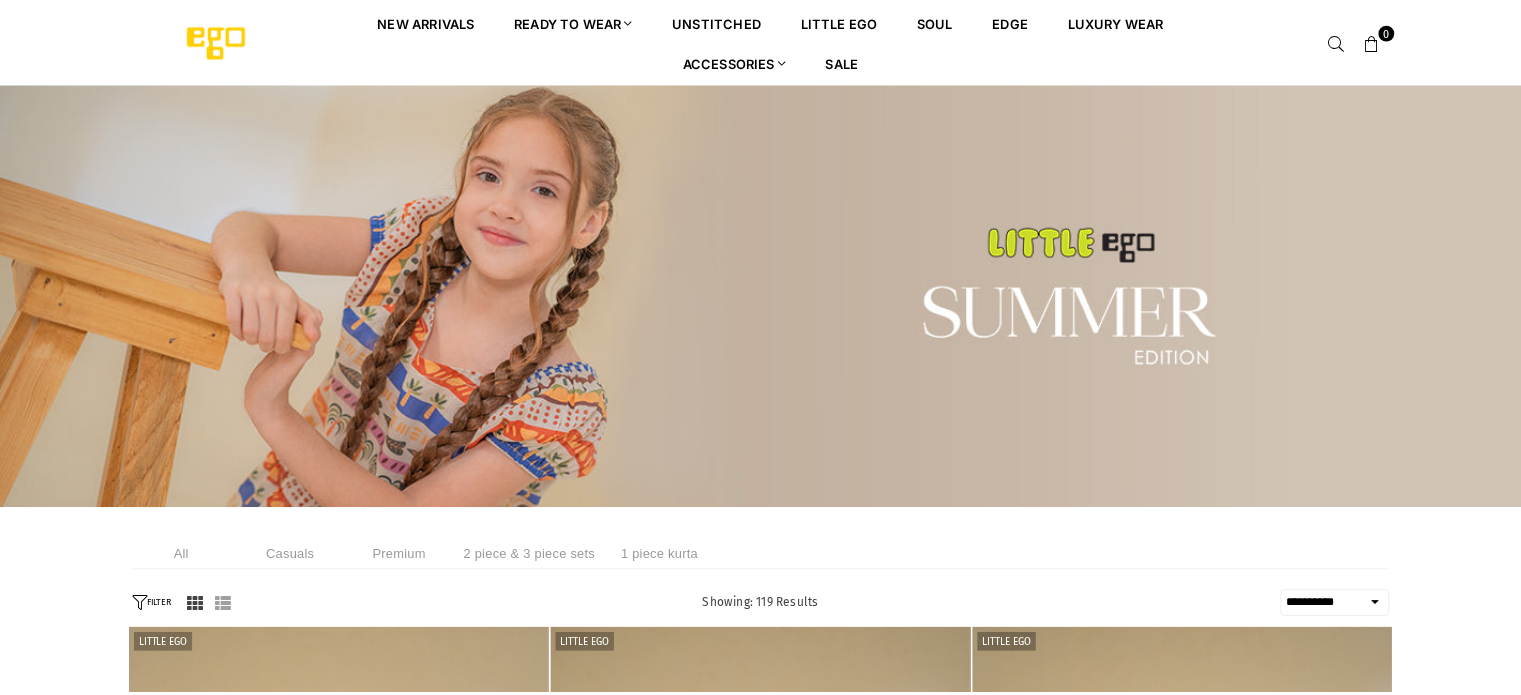 scroll, scrollTop: 0, scrollLeft: 0, axis: both 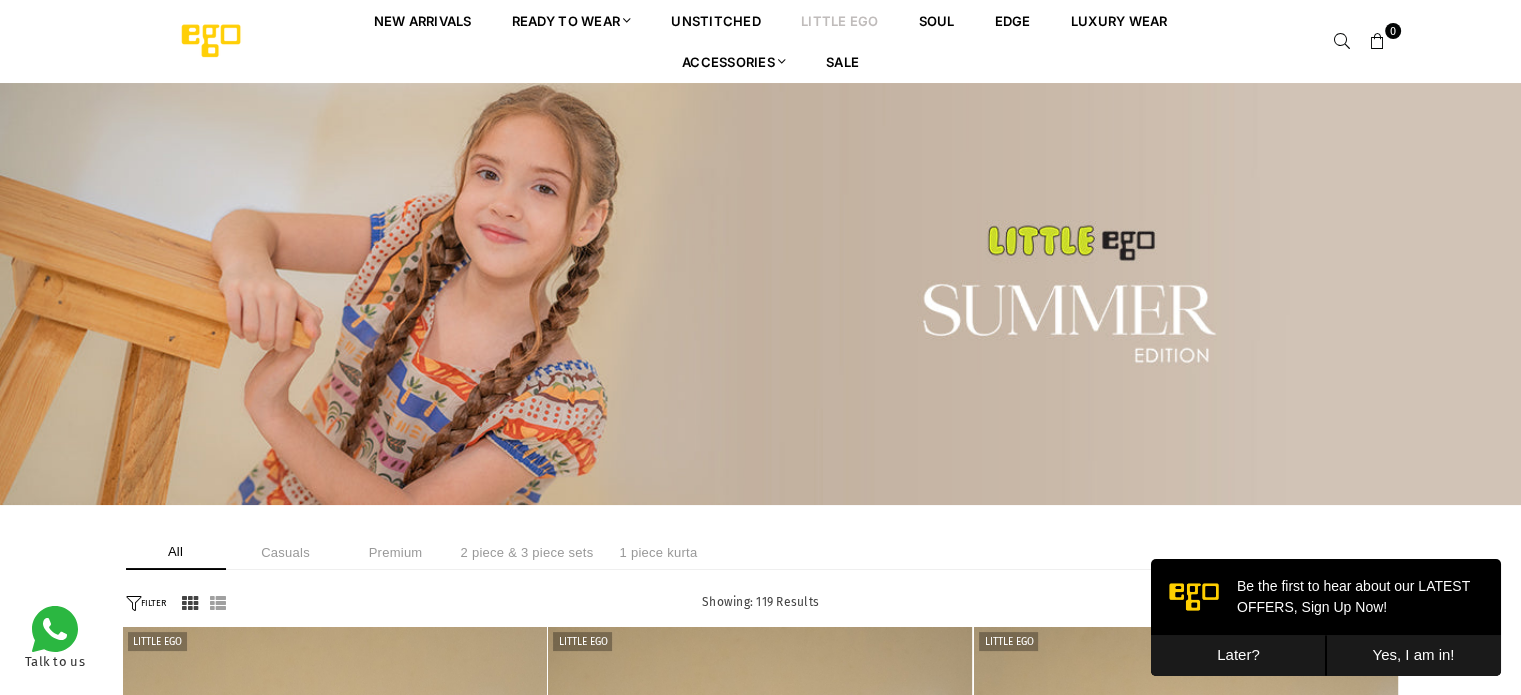 click on "Later?" at bounding box center (1238, 655) 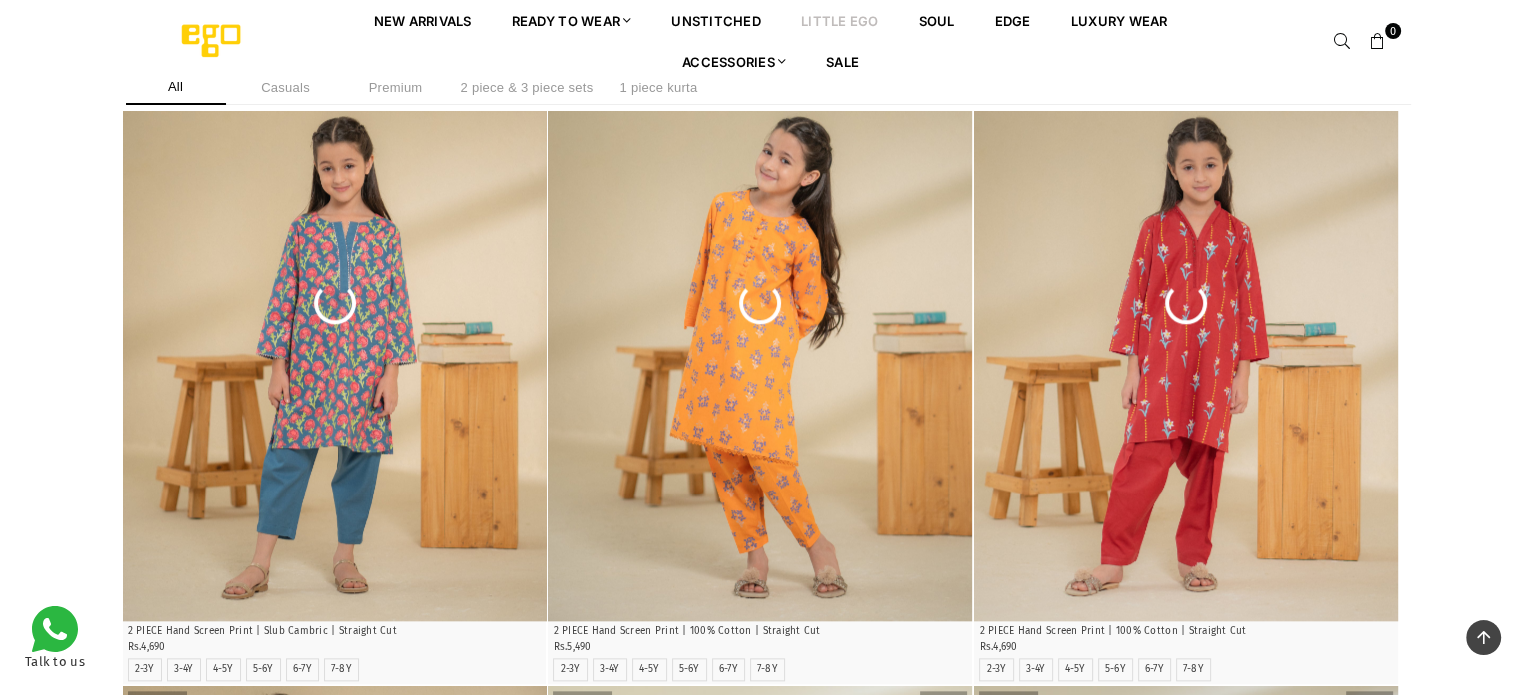 scroll, scrollTop: 2080, scrollLeft: 0, axis: vertical 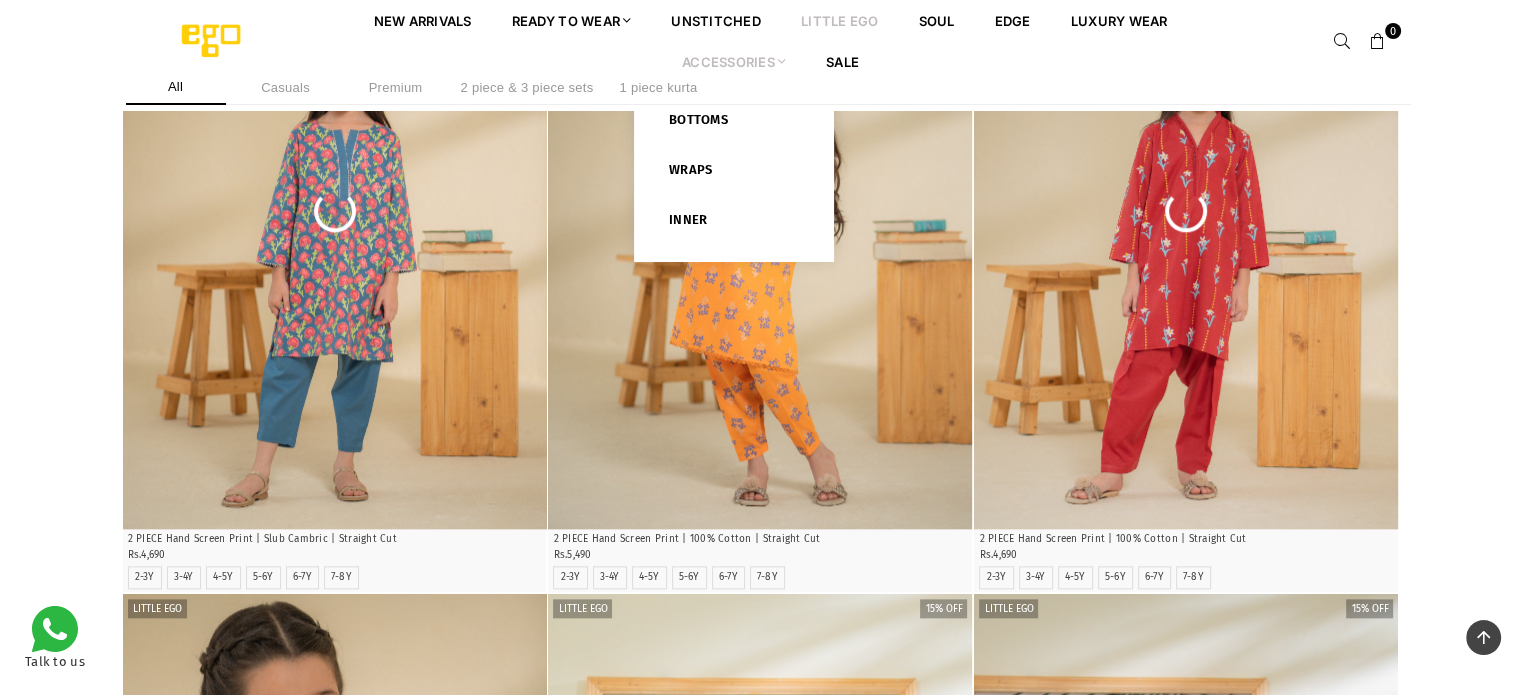 click on "Accessories" at bounding box center (734, 61) 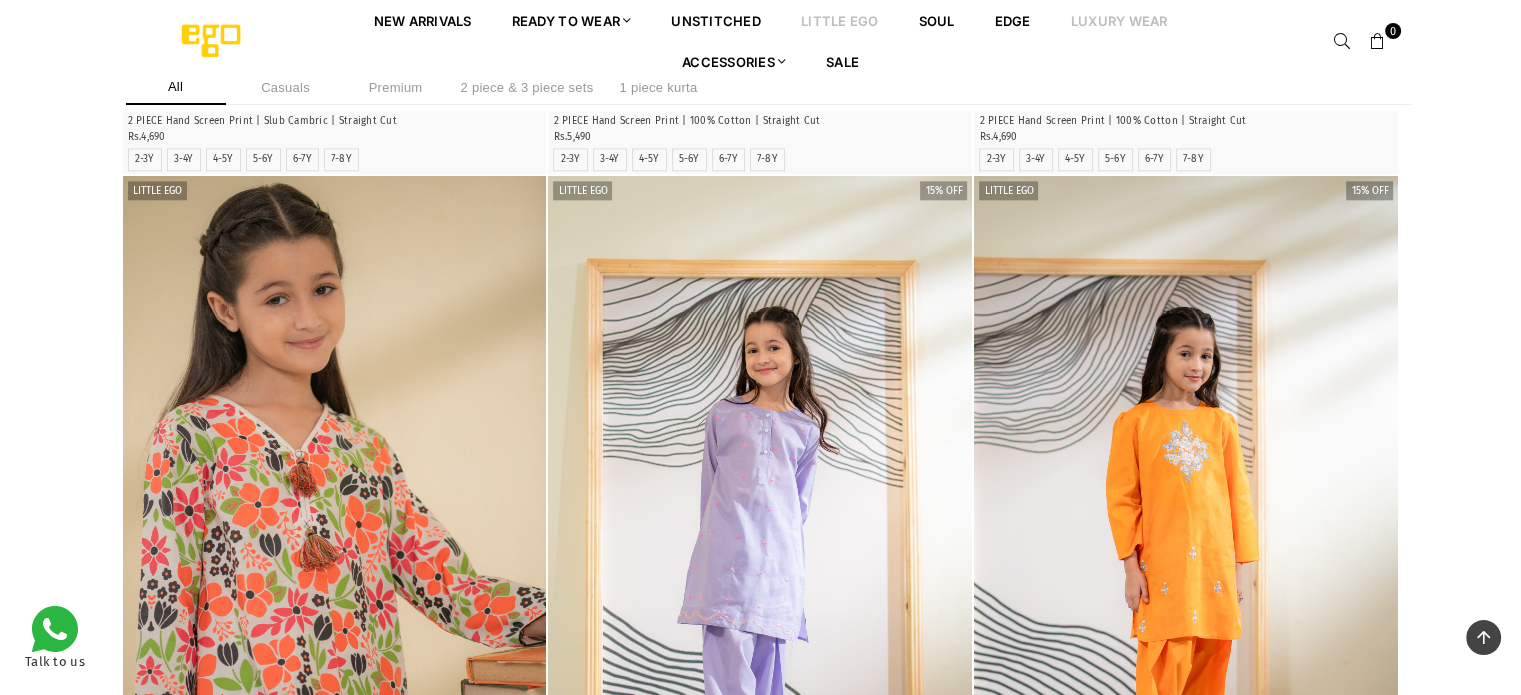 scroll, scrollTop: 3134, scrollLeft: 0, axis: vertical 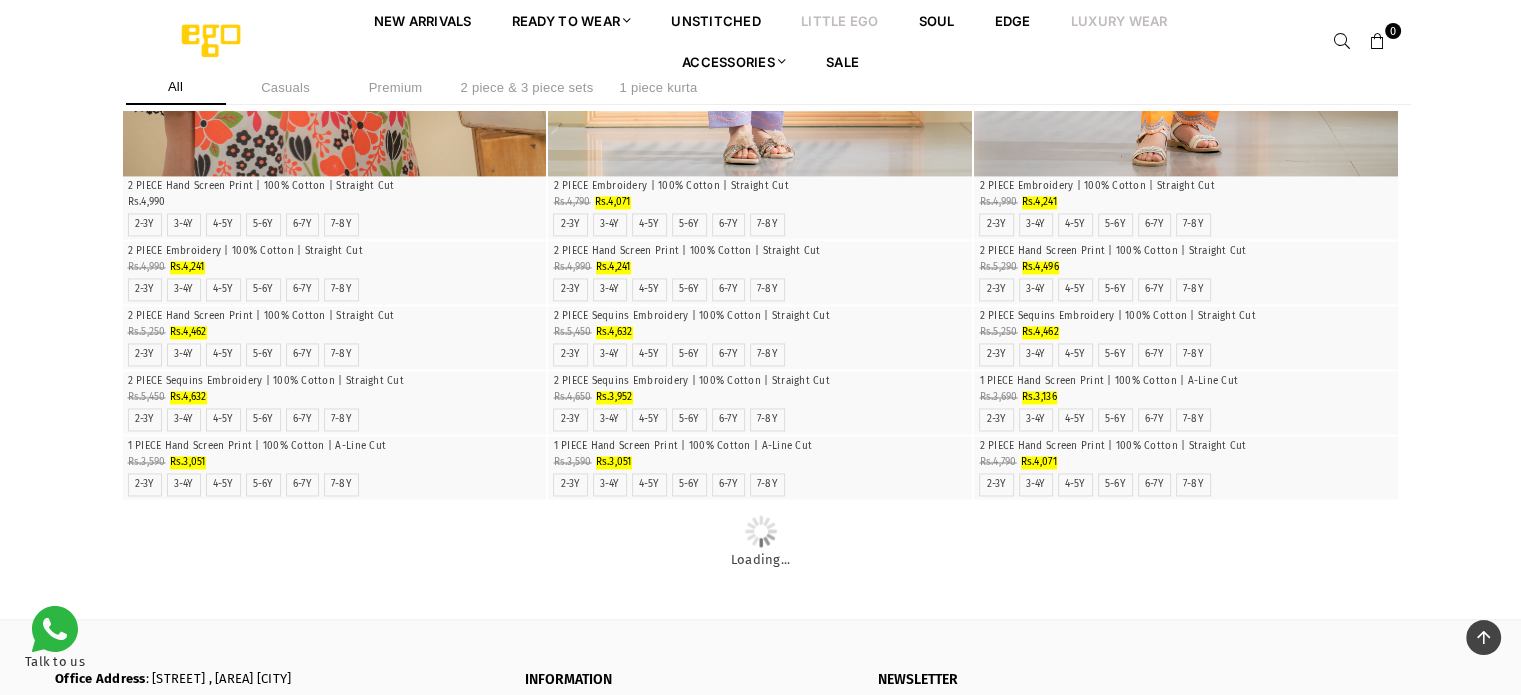 click on "Luxury Wear" at bounding box center (1119, 20) 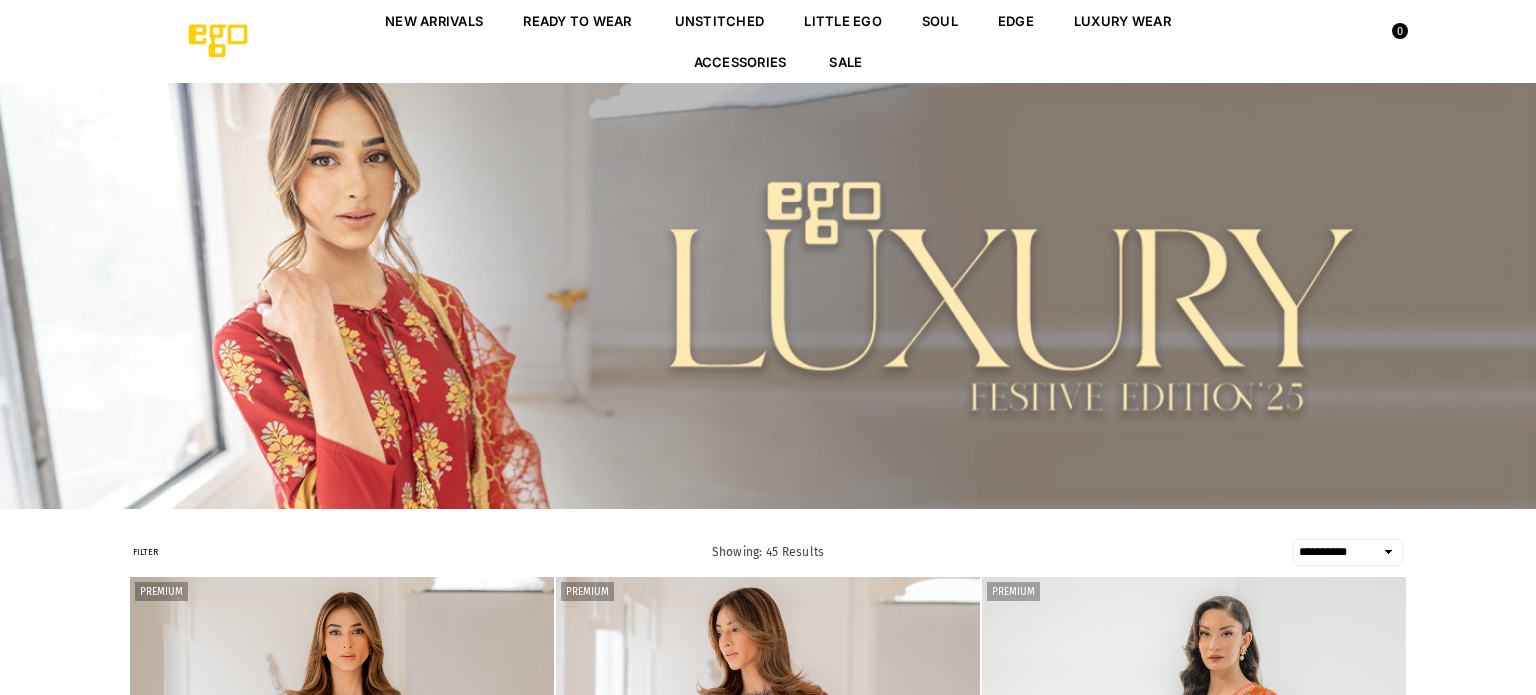 select on "**********" 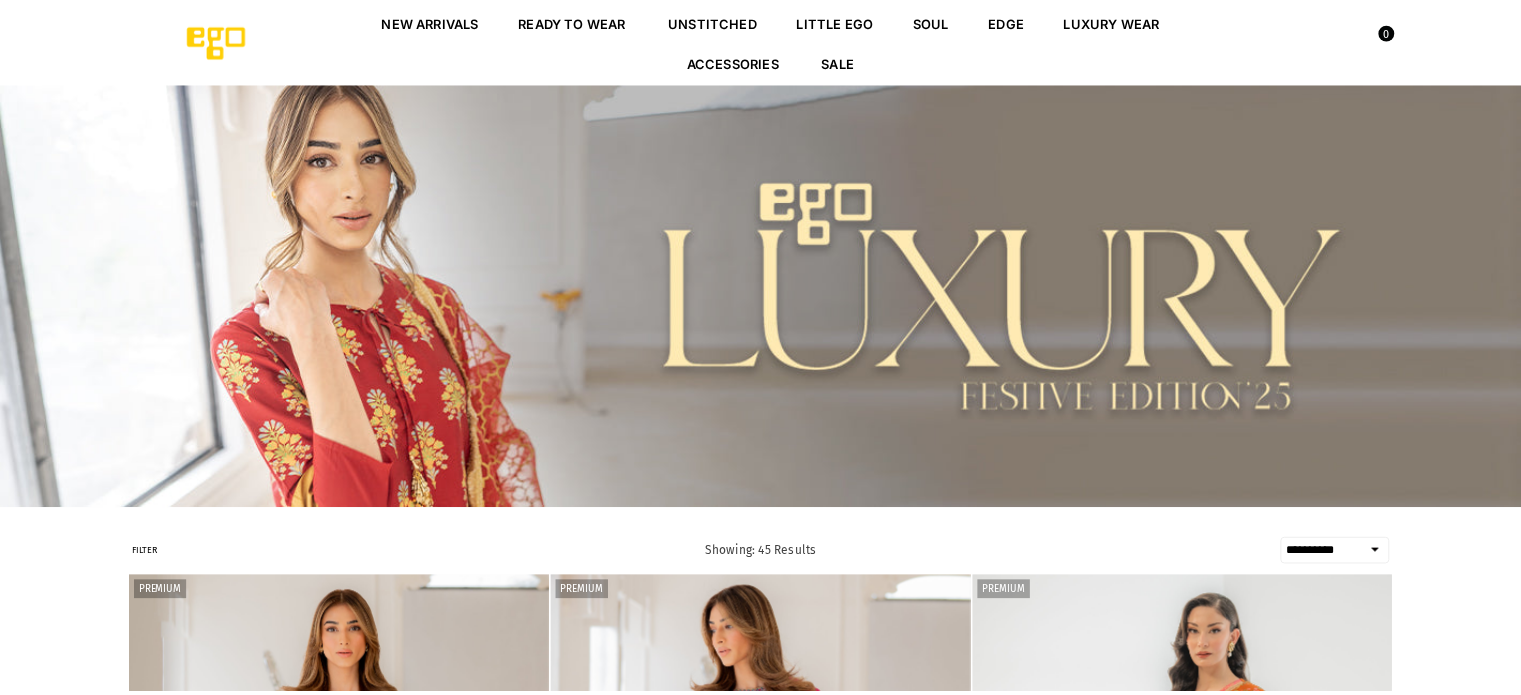 scroll, scrollTop: 0, scrollLeft: 0, axis: both 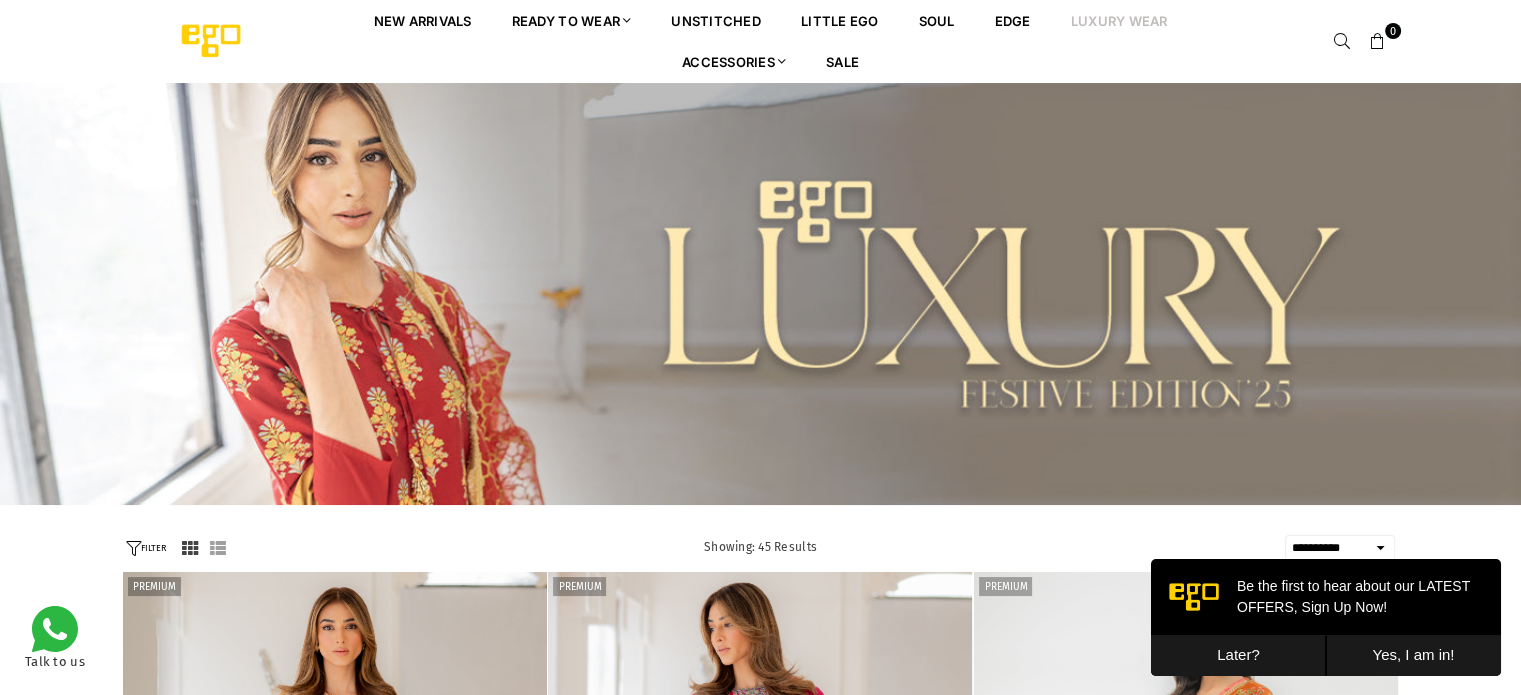 click on "Later?" at bounding box center (1238, 655) 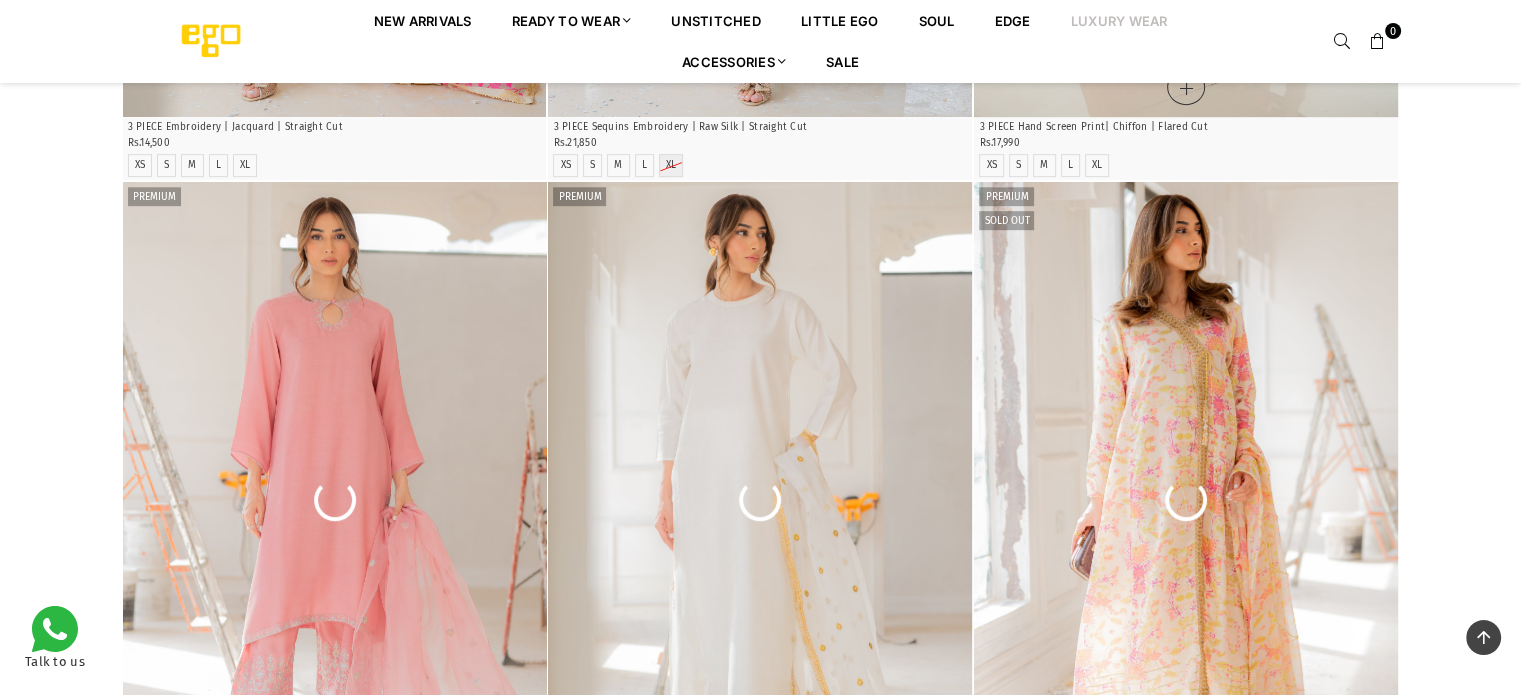 scroll, scrollTop: 990, scrollLeft: 0, axis: vertical 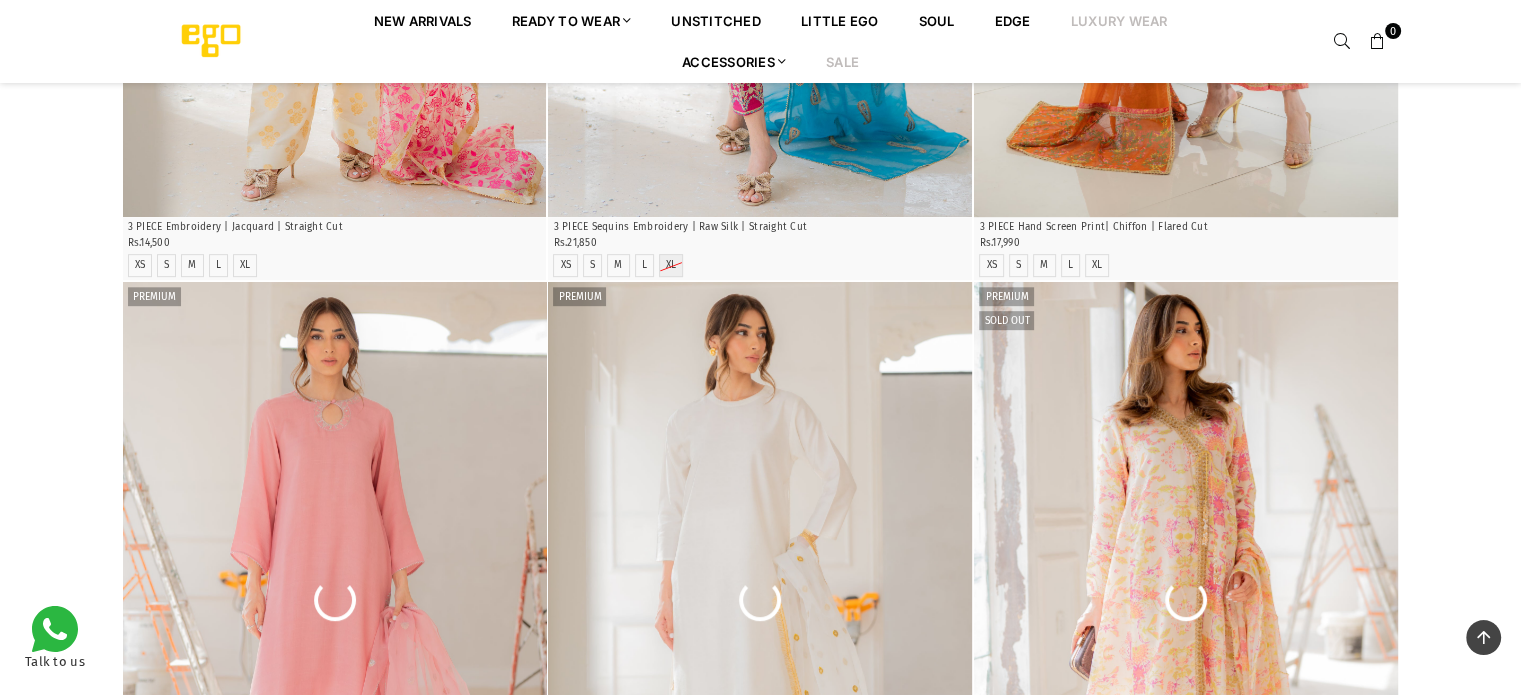 click on "Sale" at bounding box center (842, 61) 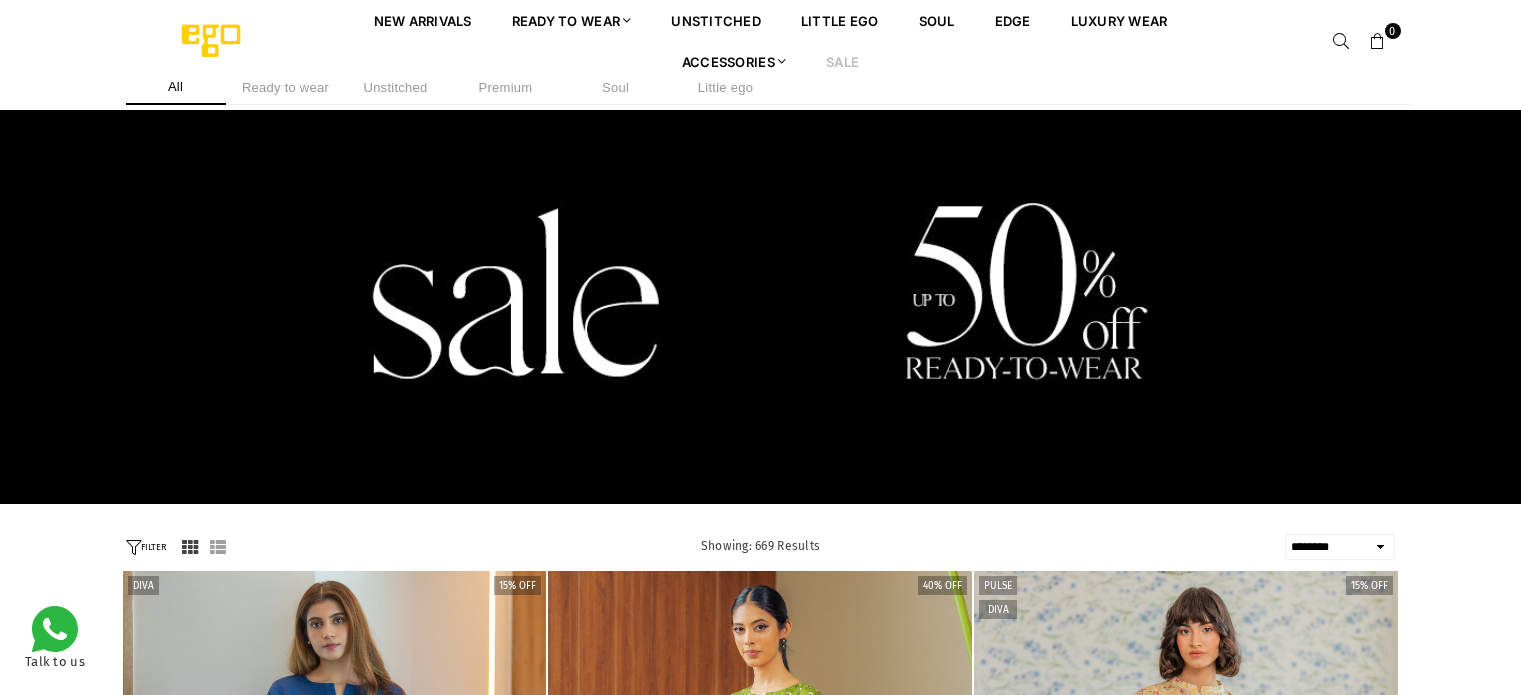 select on "******" 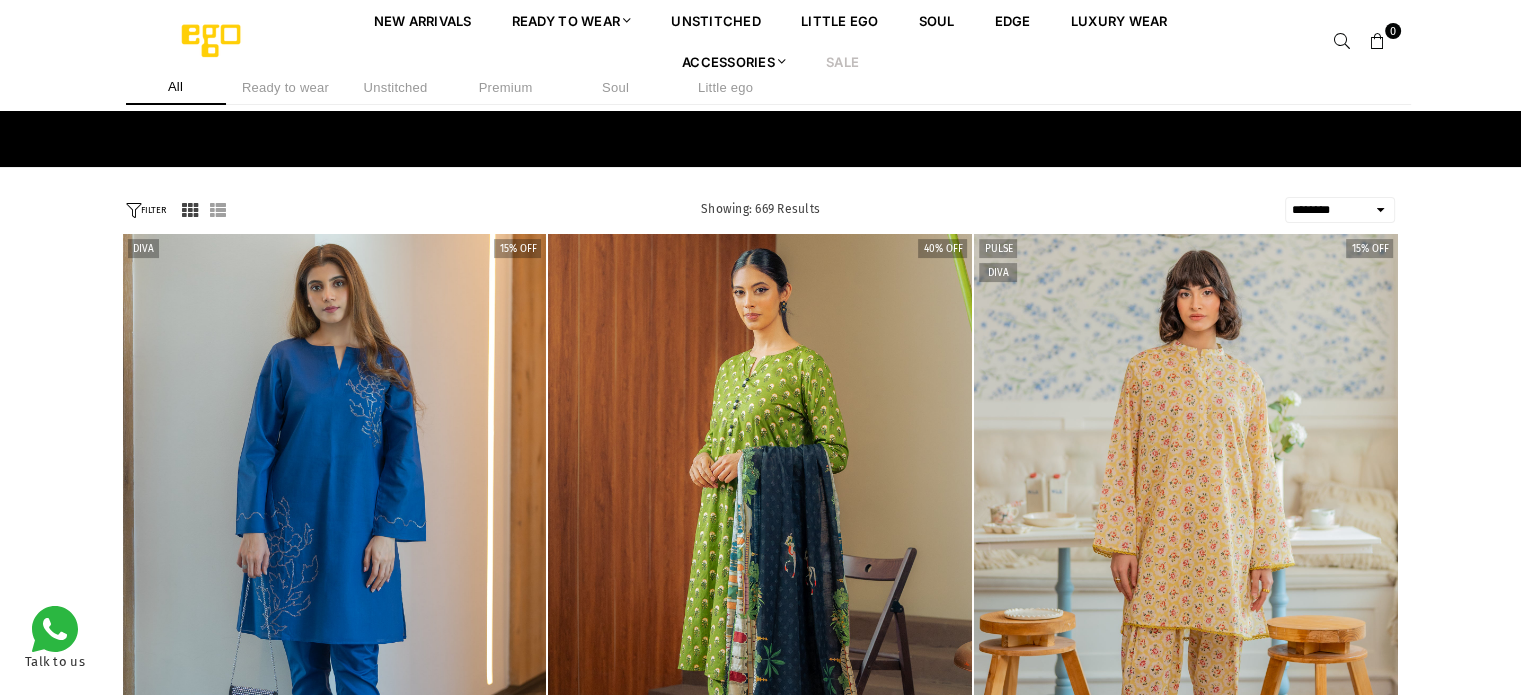 scroll, scrollTop: 0, scrollLeft: 0, axis: both 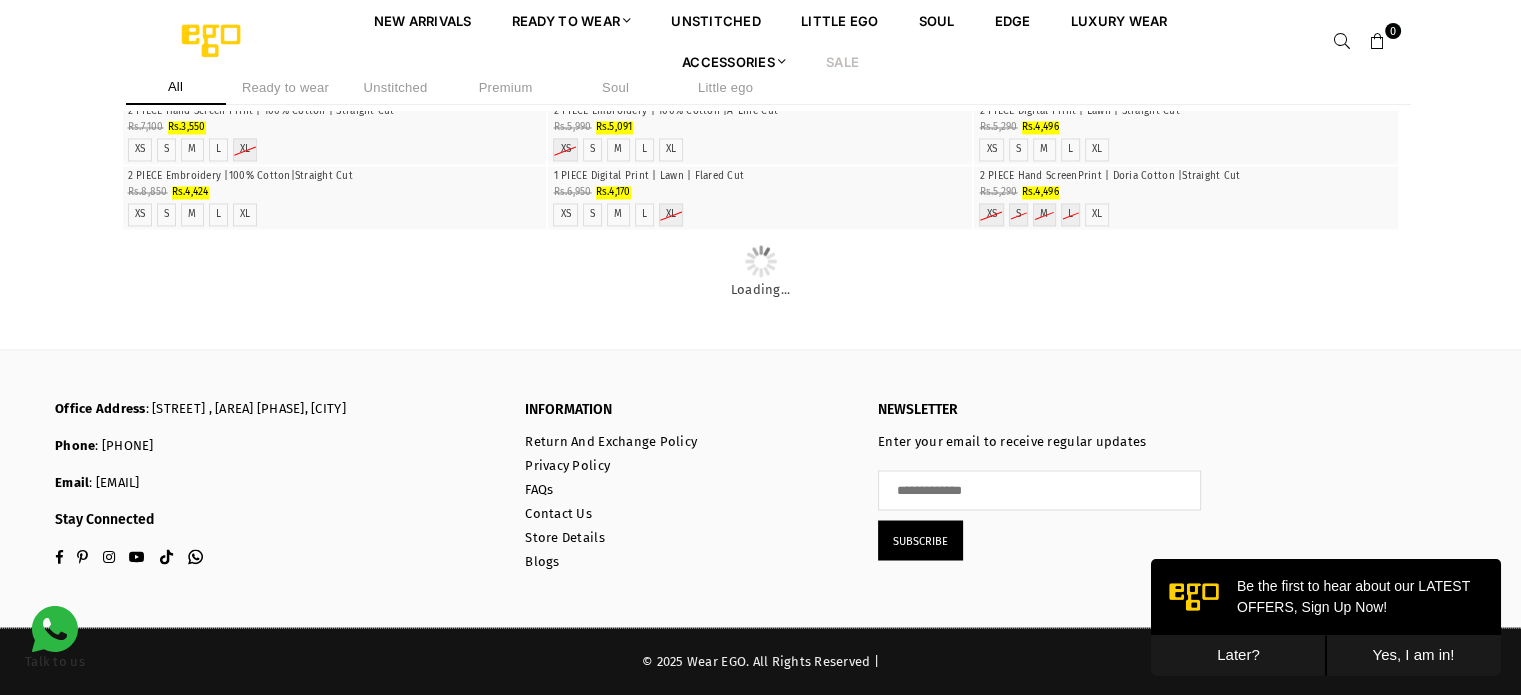 click on "Later?" at bounding box center (1238, 655) 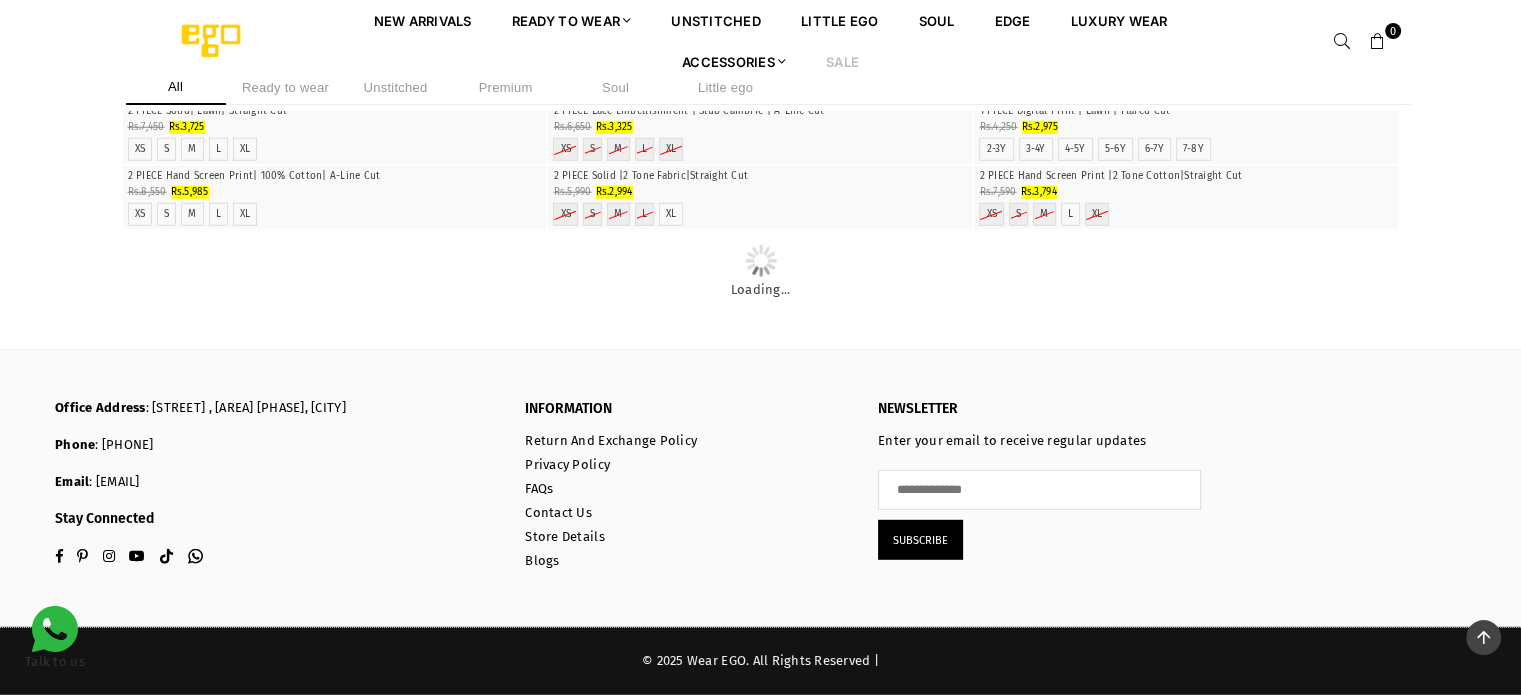 scroll, scrollTop: 23544, scrollLeft: 0, axis: vertical 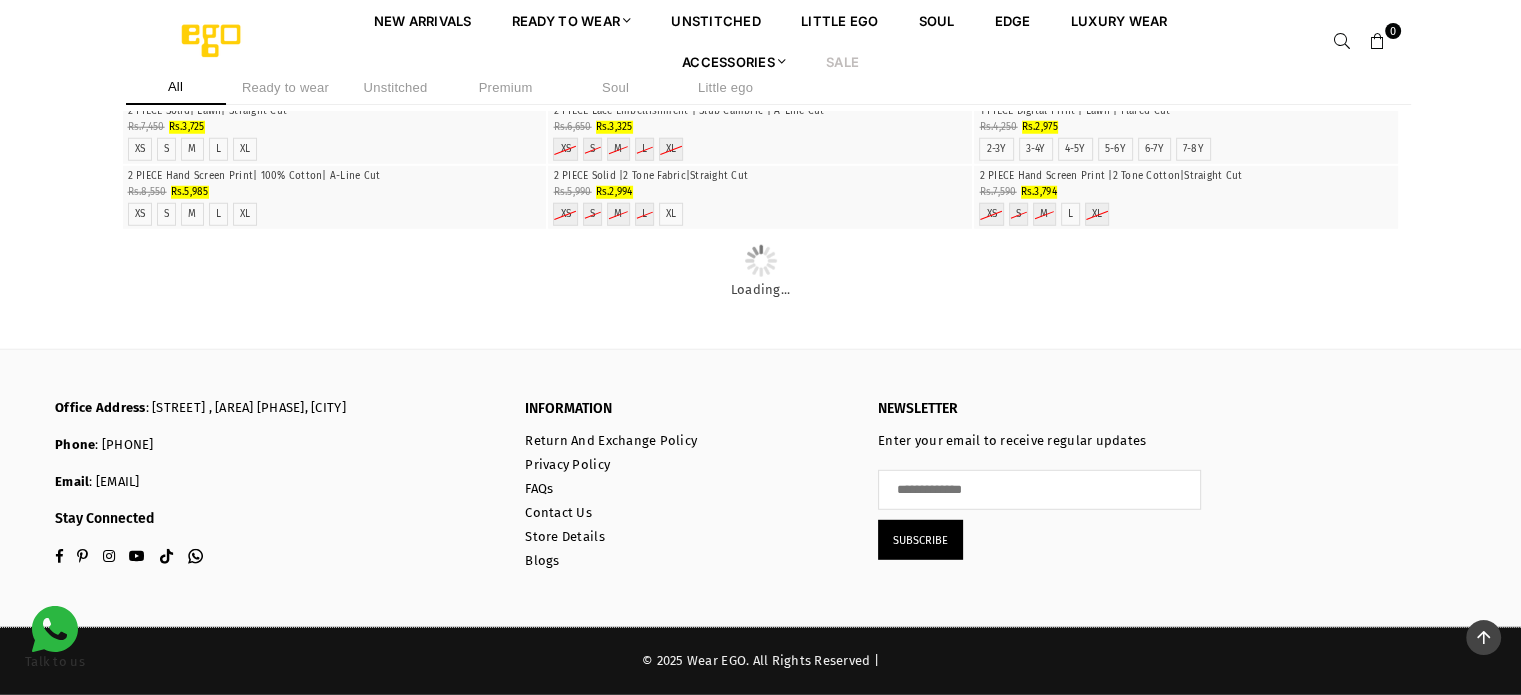 click at bounding box center [1186, -224] 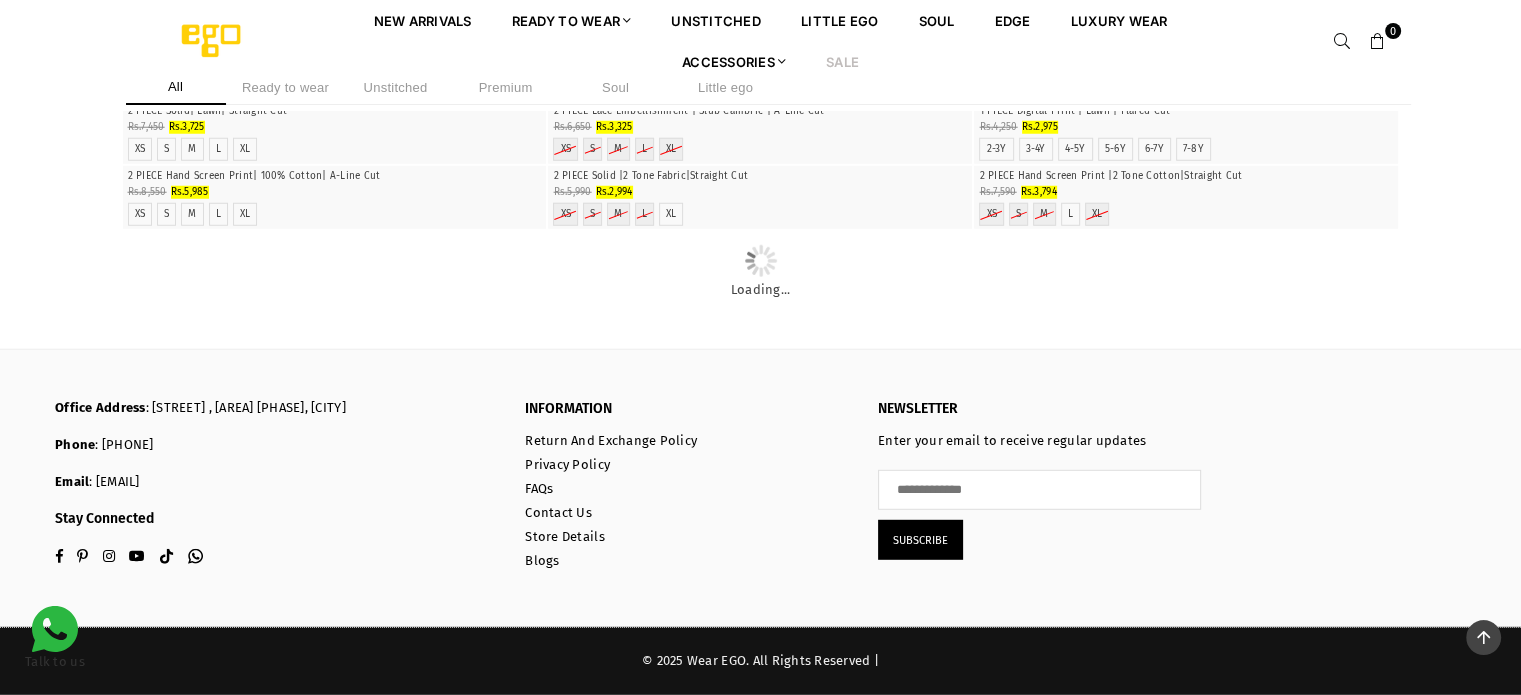 scroll, scrollTop: 24540, scrollLeft: 0, axis: vertical 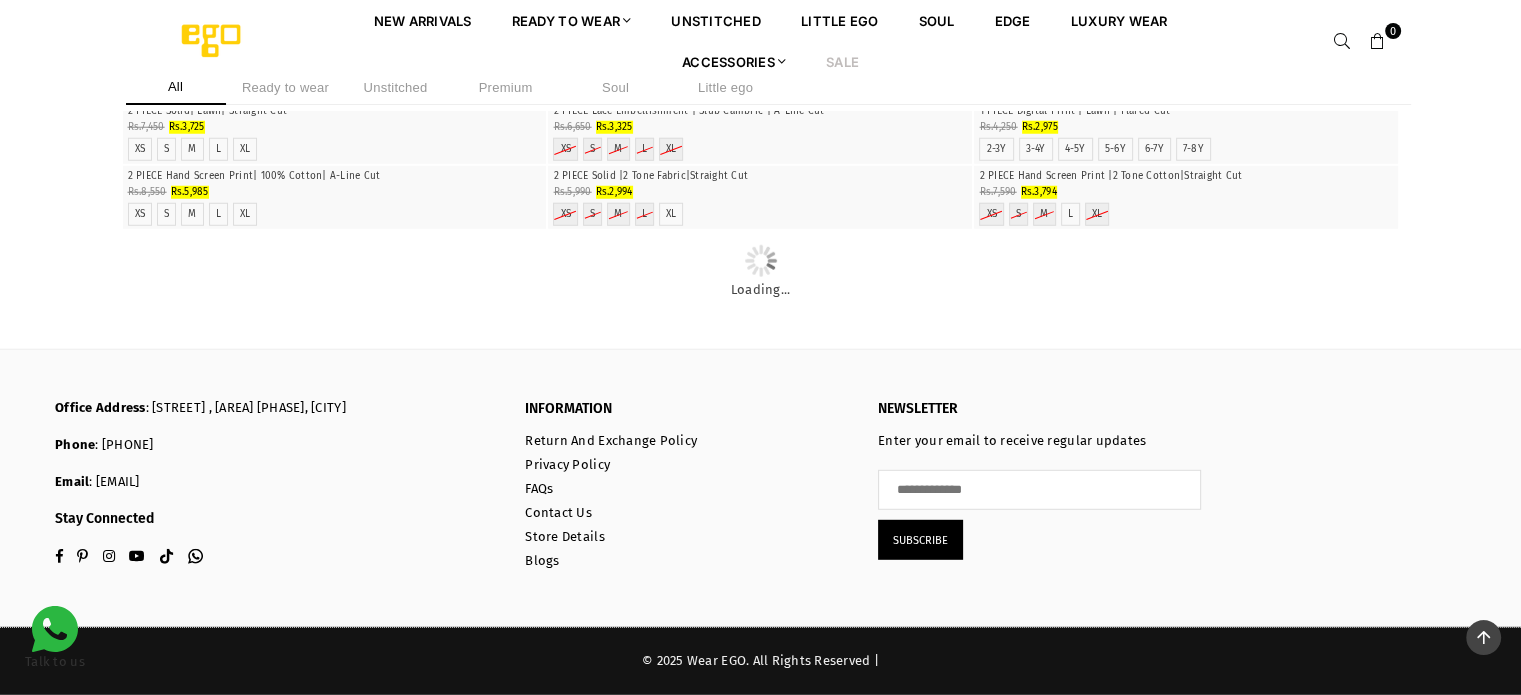 click at bounding box center [335, -159] 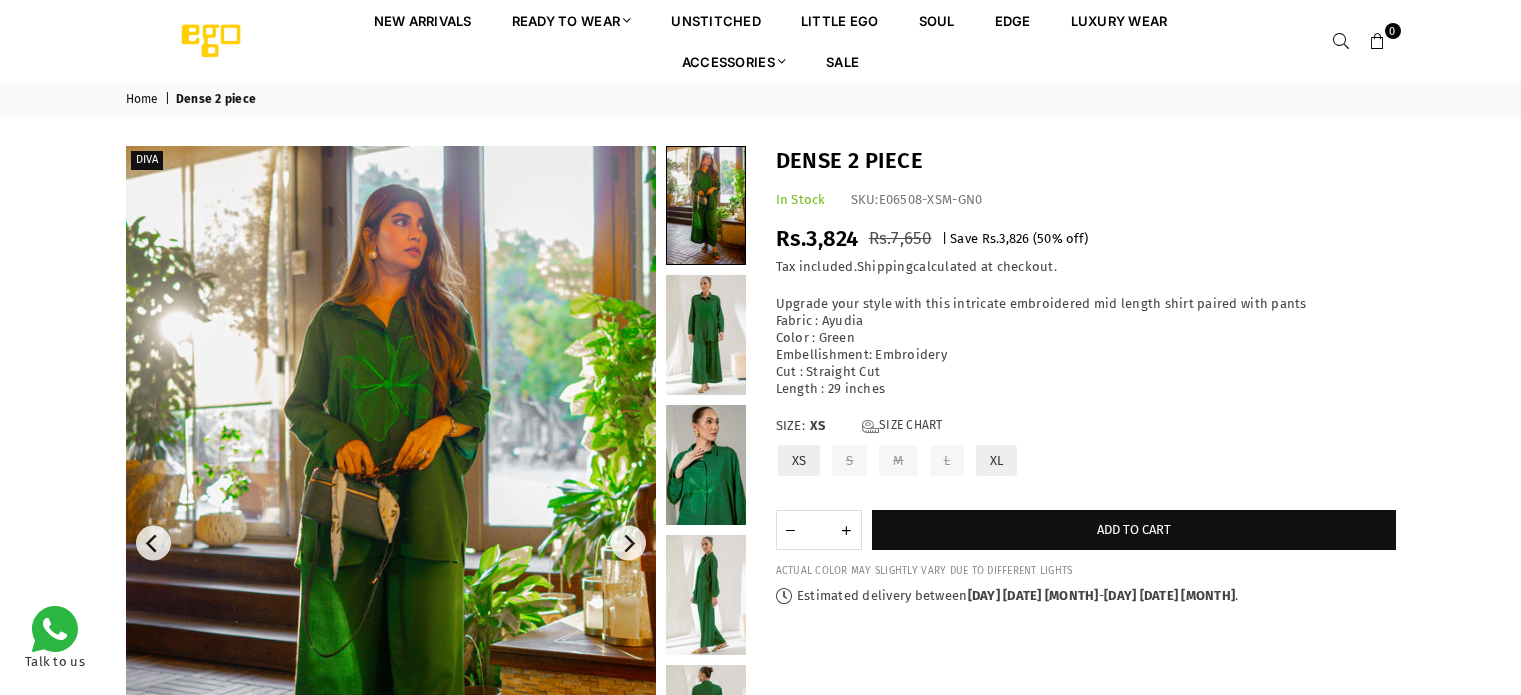 scroll, scrollTop: 0, scrollLeft: 0, axis: both 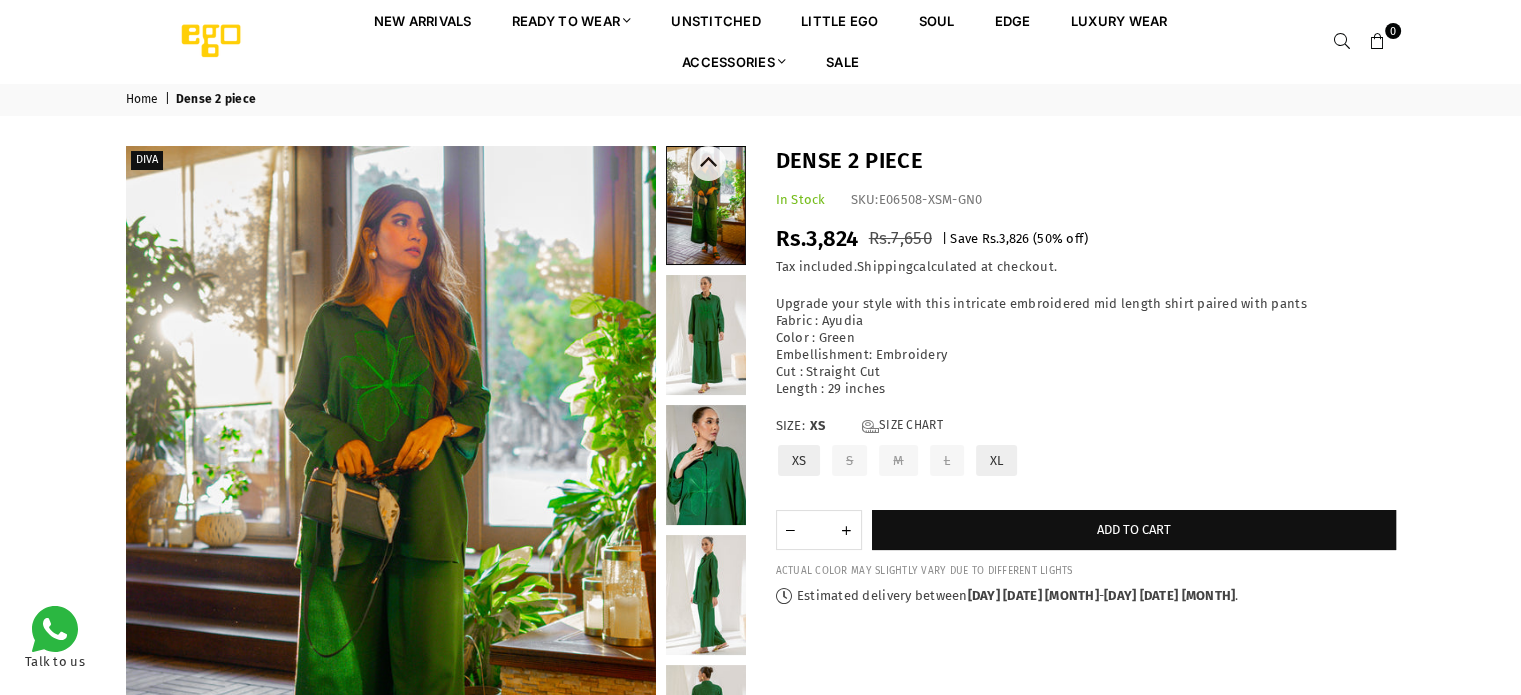 click at bounding box center [706, 335] 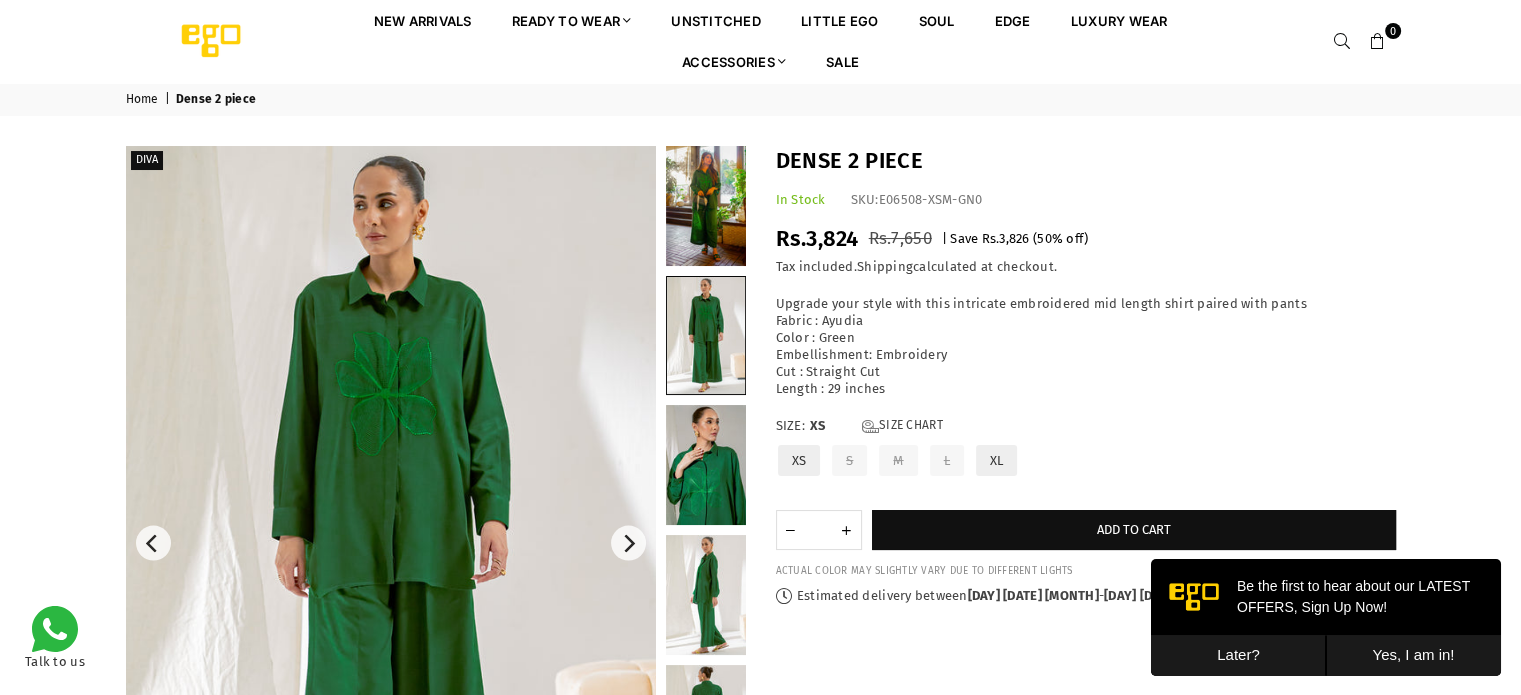 scroll, scrollTop: 0, scrollLeft: 0, axis: both 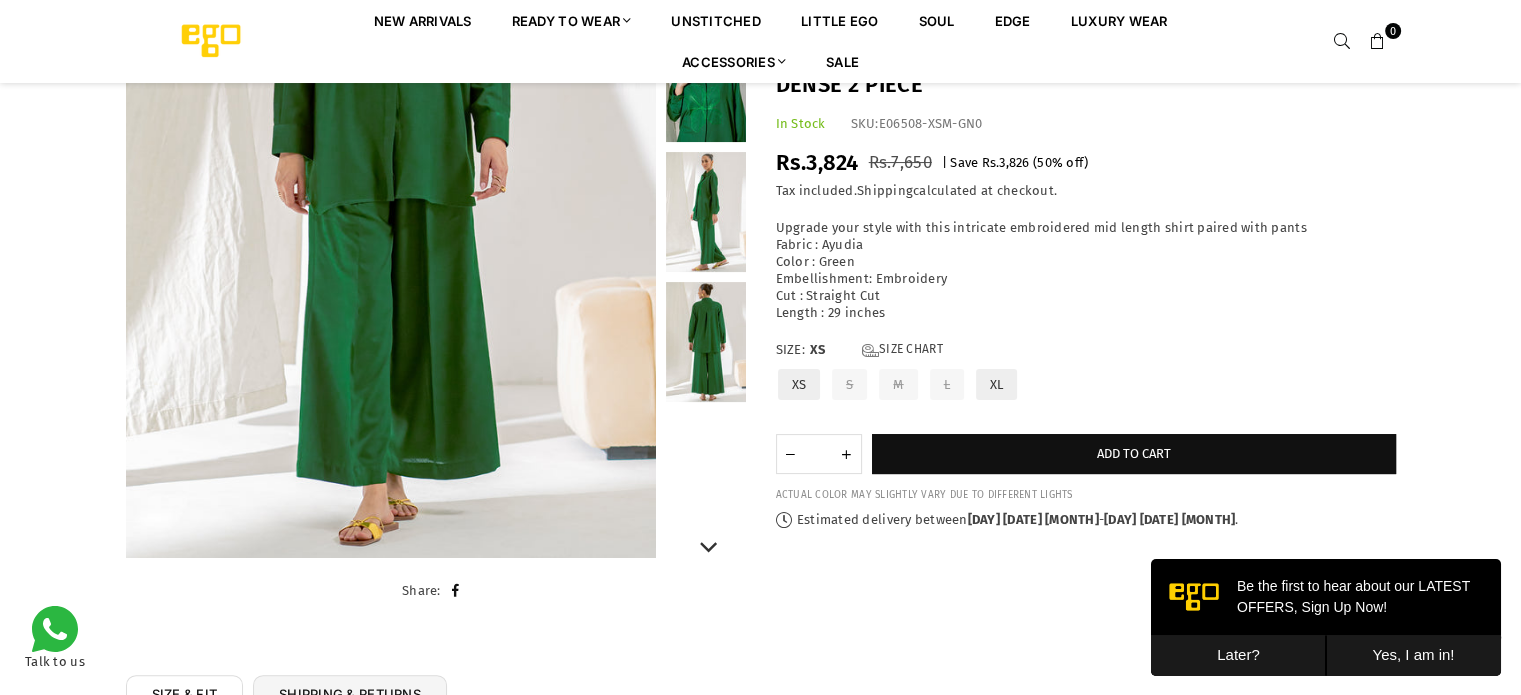 click at bounding box center (706, 212) 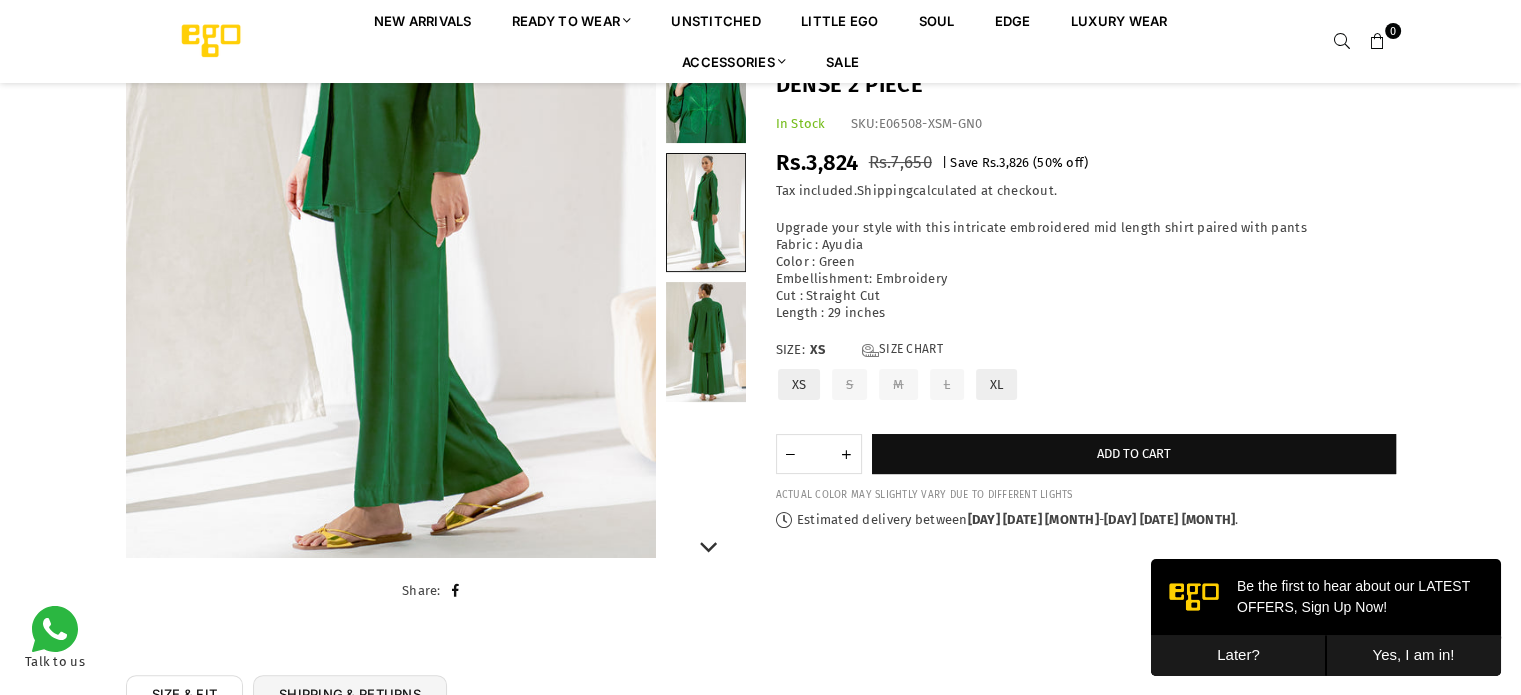 click at bounding box center [706, 342] 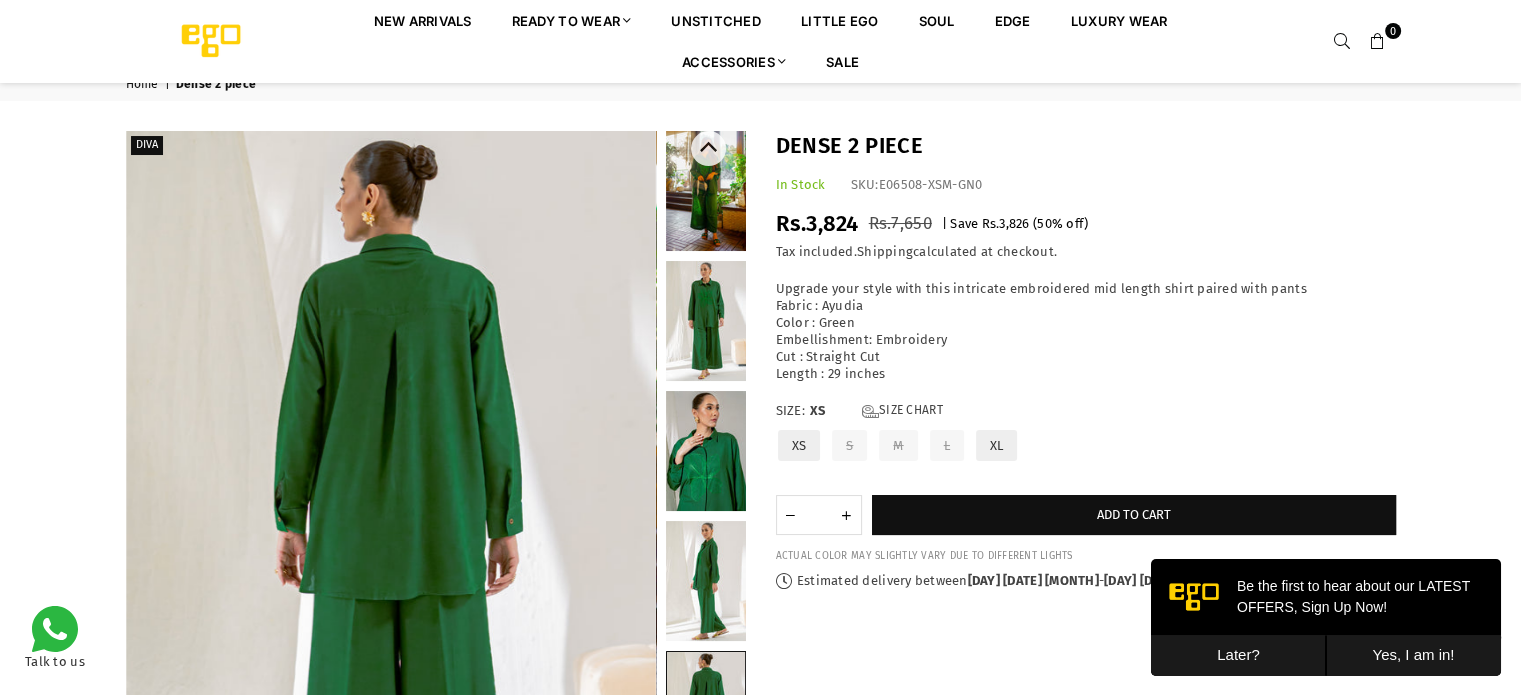 scroll, scrollTop: 0, scrollLeft: 0, axis: both 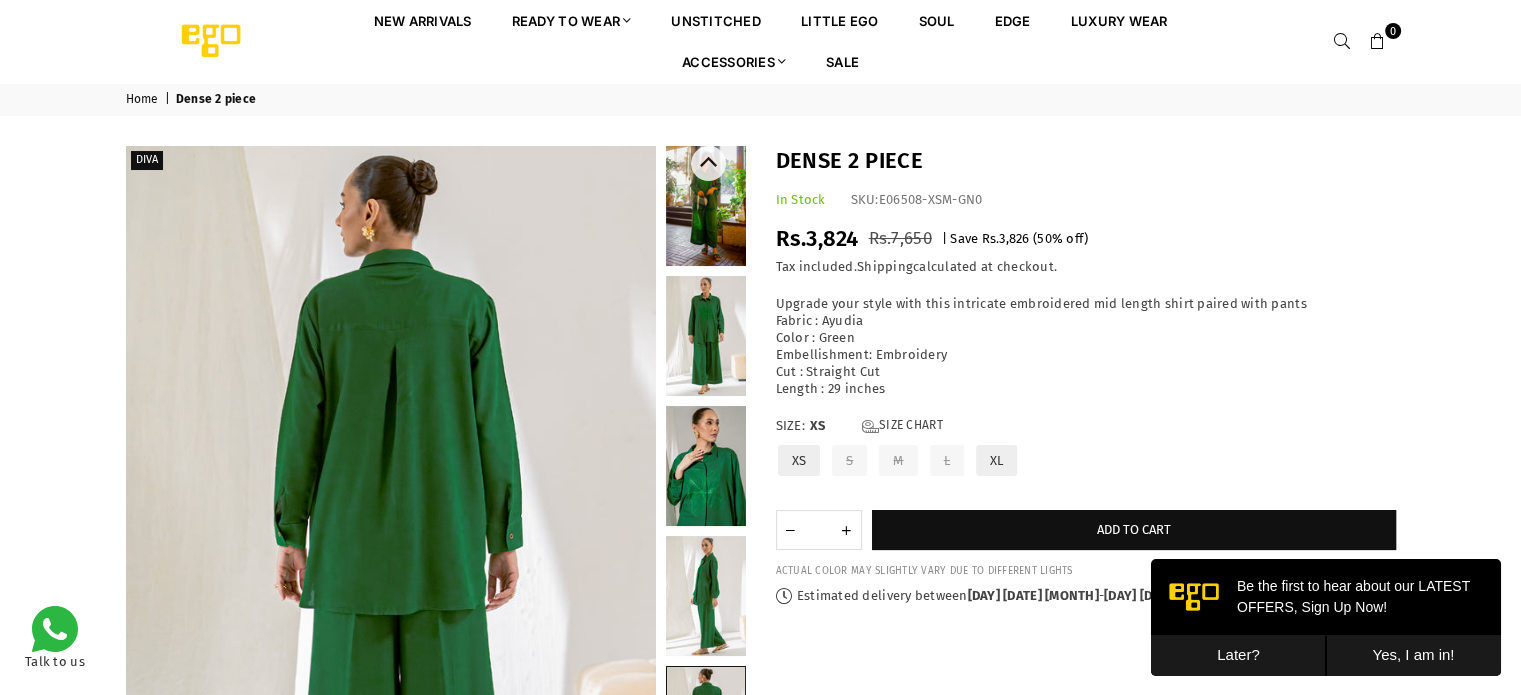 click at bounding box center (706, 466) 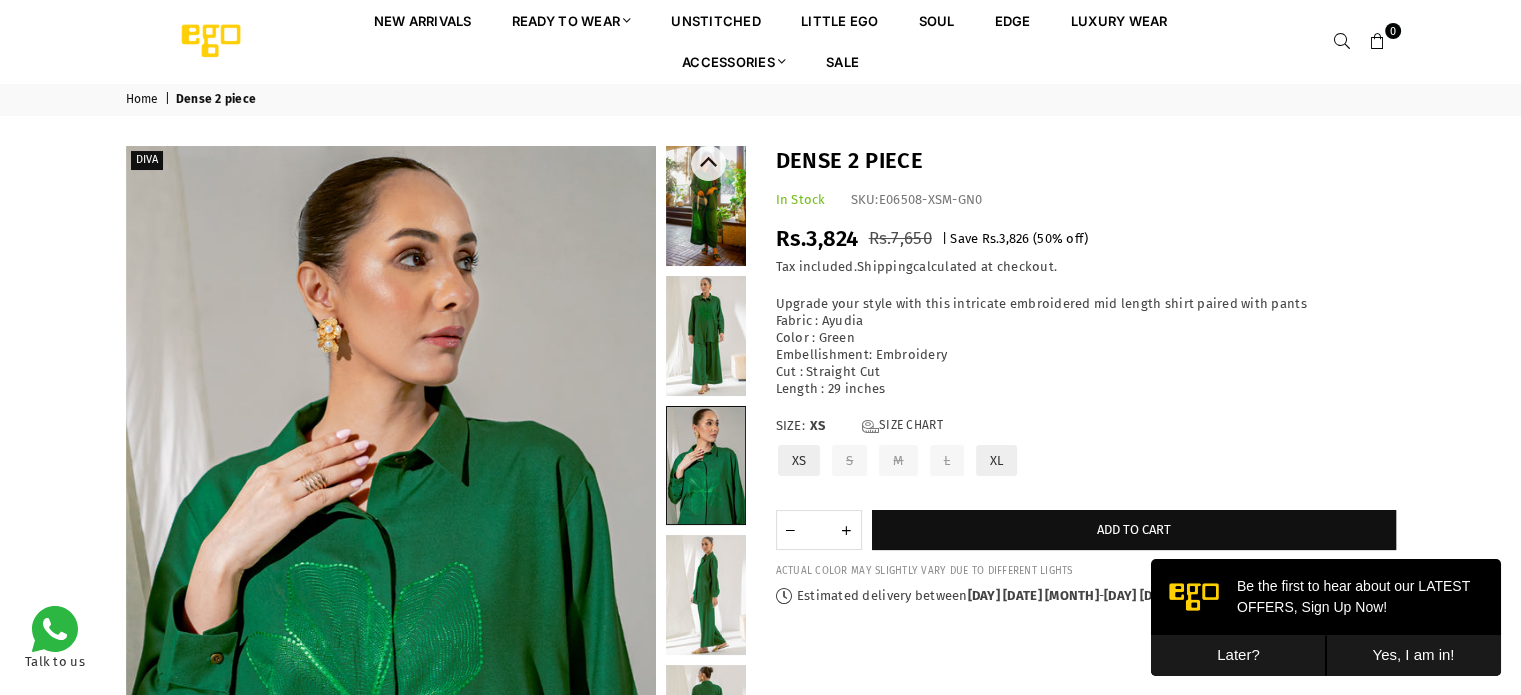 click at bounding box center [706, 336] 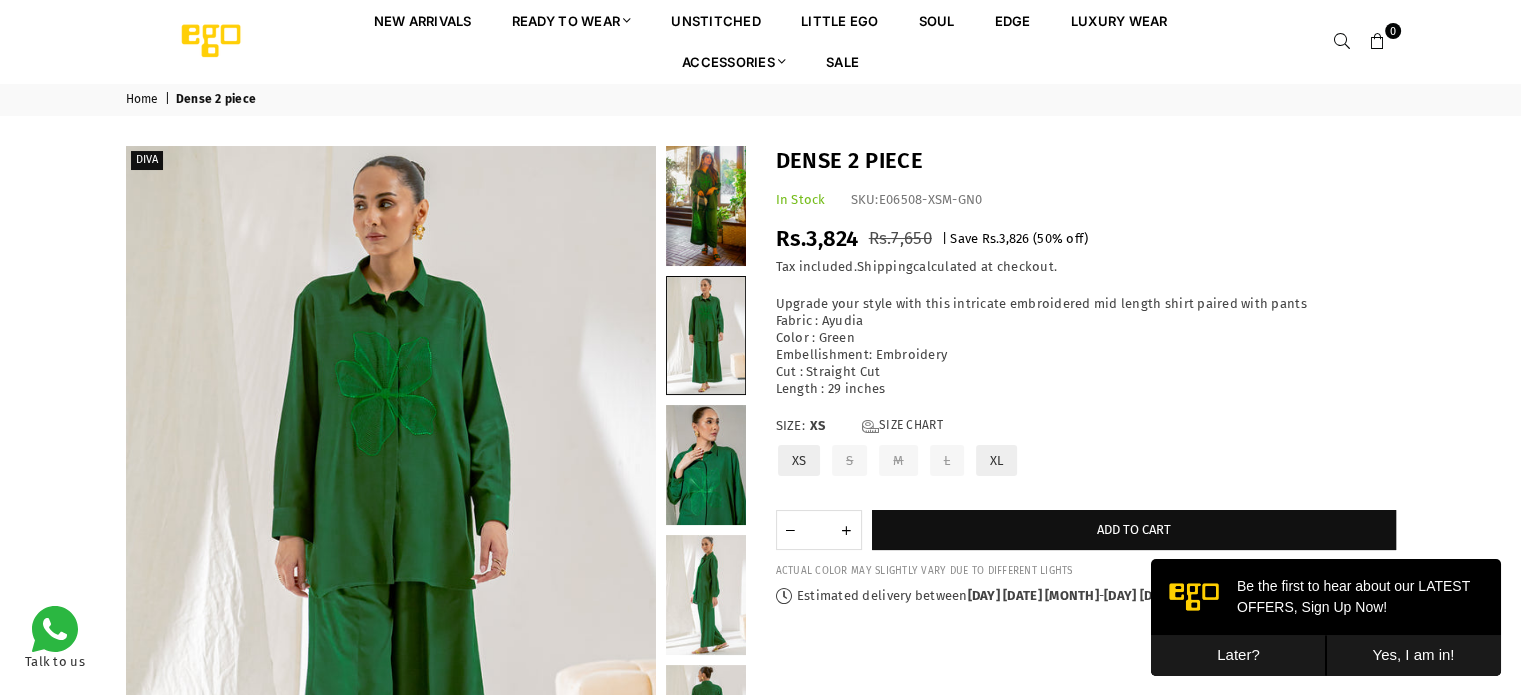 click on "S" at bounding box center (849, 460) 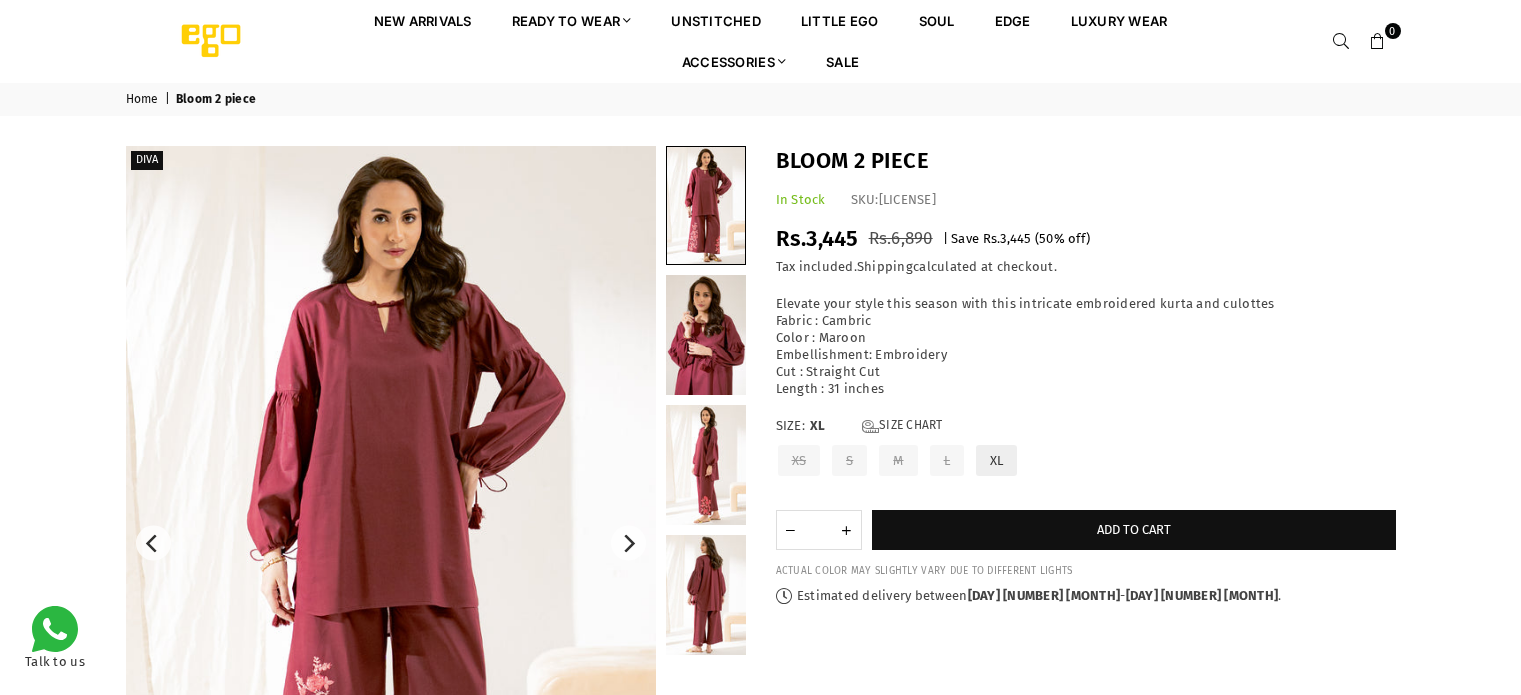 scroll, scrollTop: 0, scrollLeft: 0, axis: both 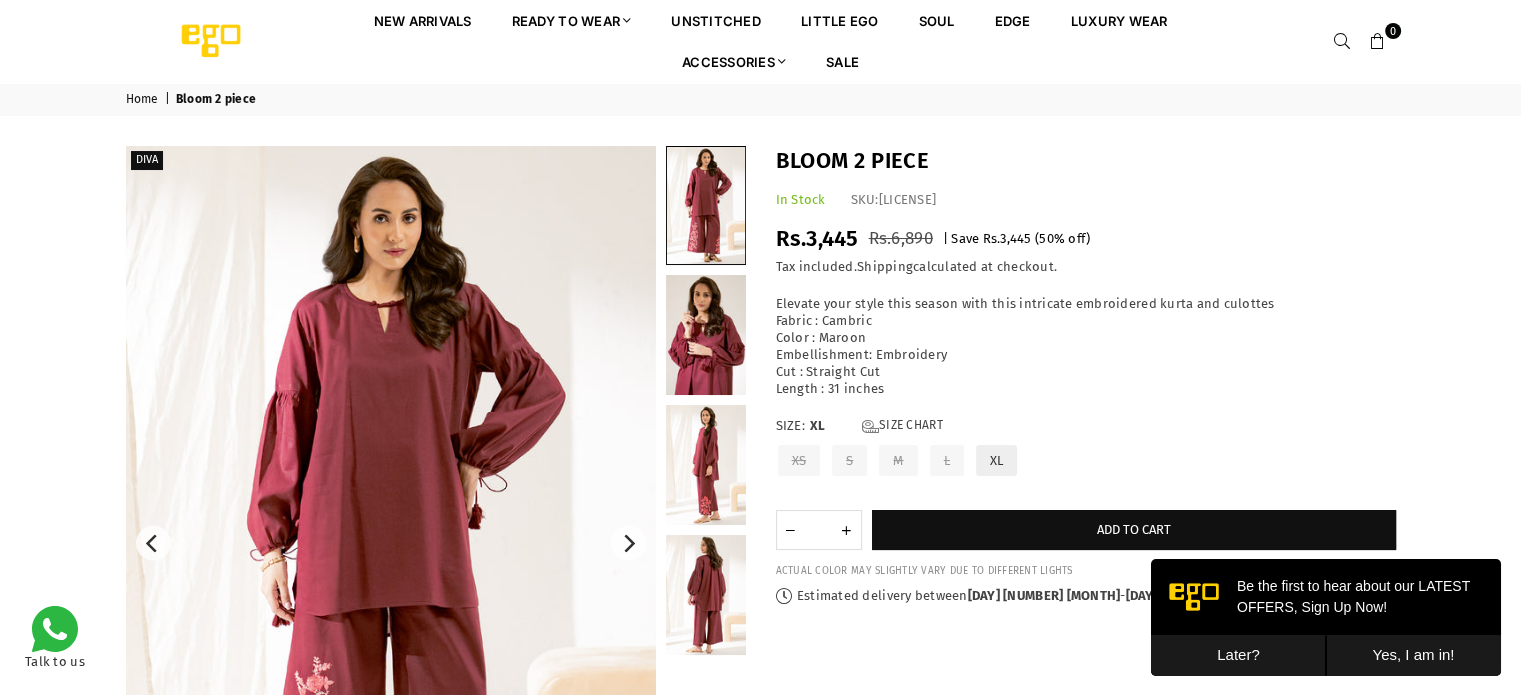 click at bounding box center (391, 543) 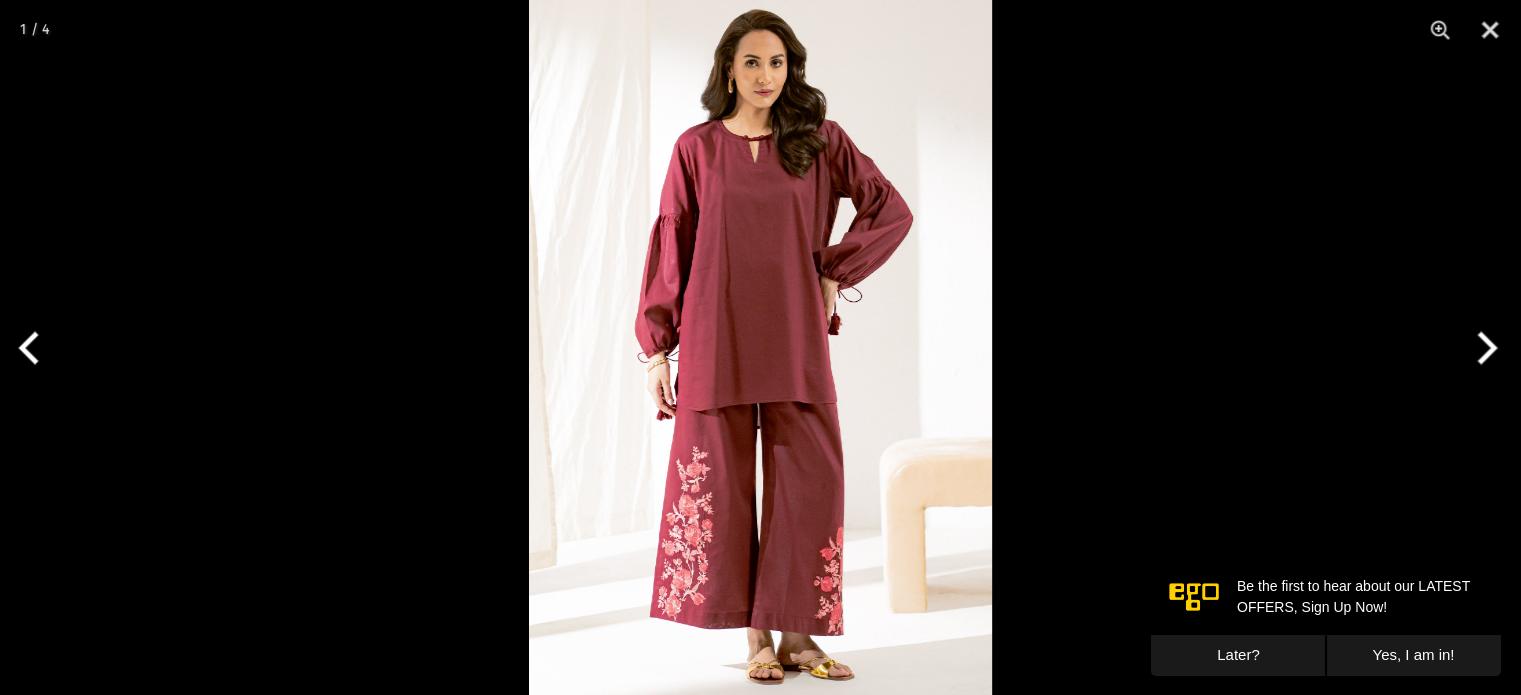 click at bounding box center [1483, 348] 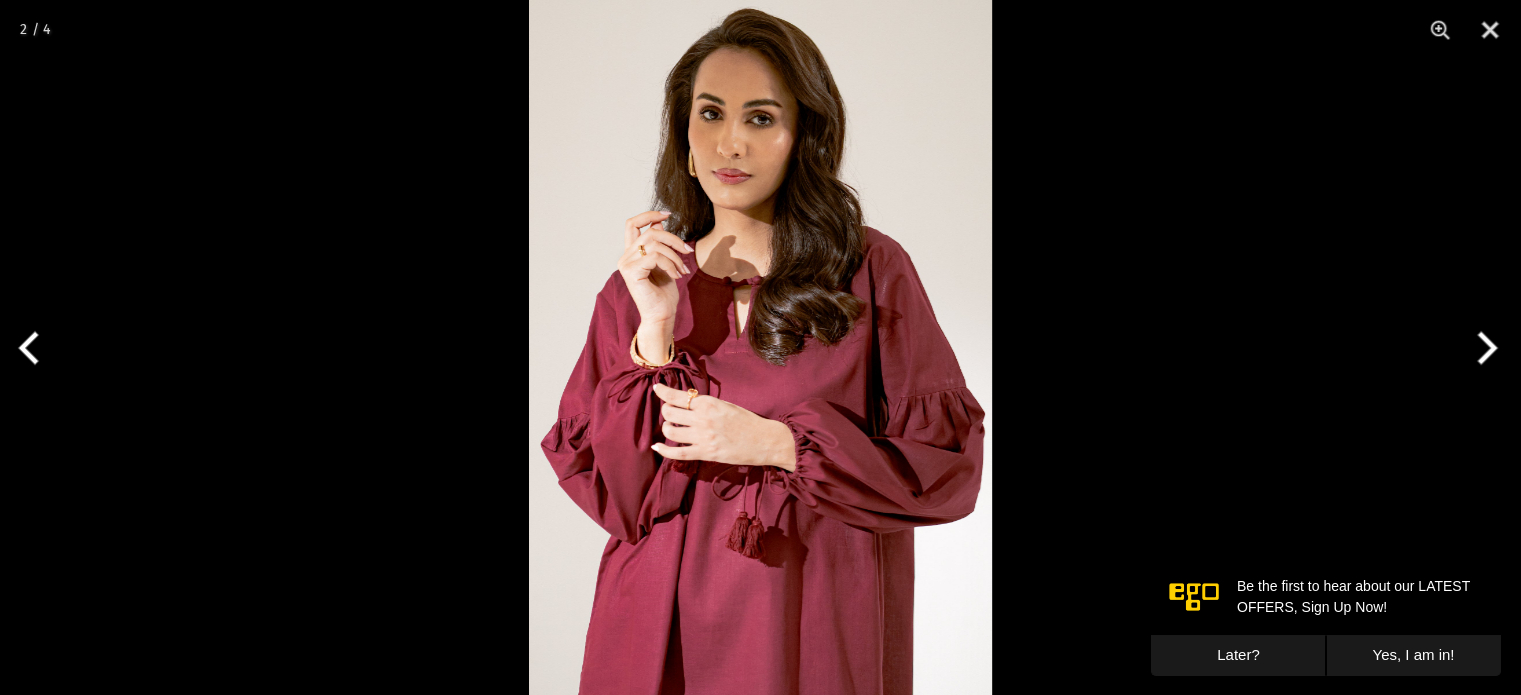 click at bounding box center [1483, 348] 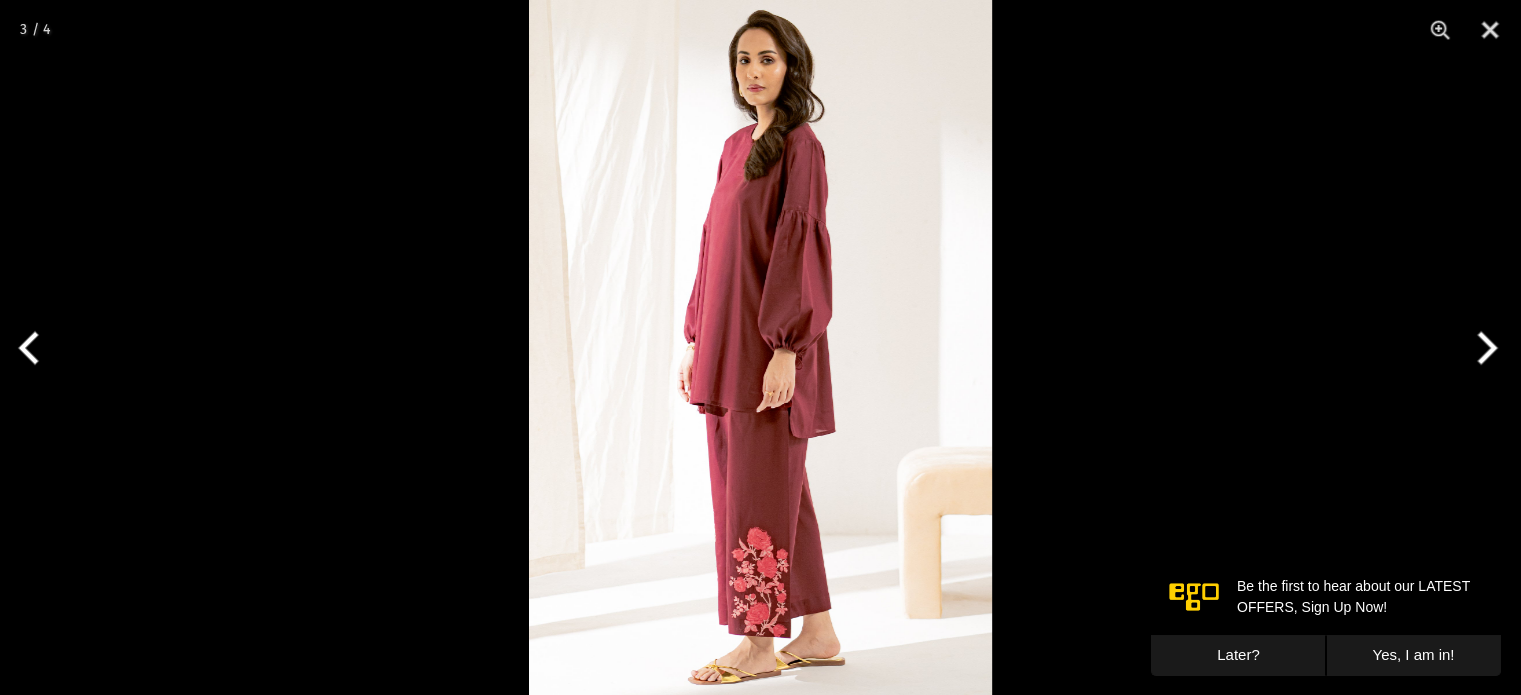 click at bounding box center (1483, 348) 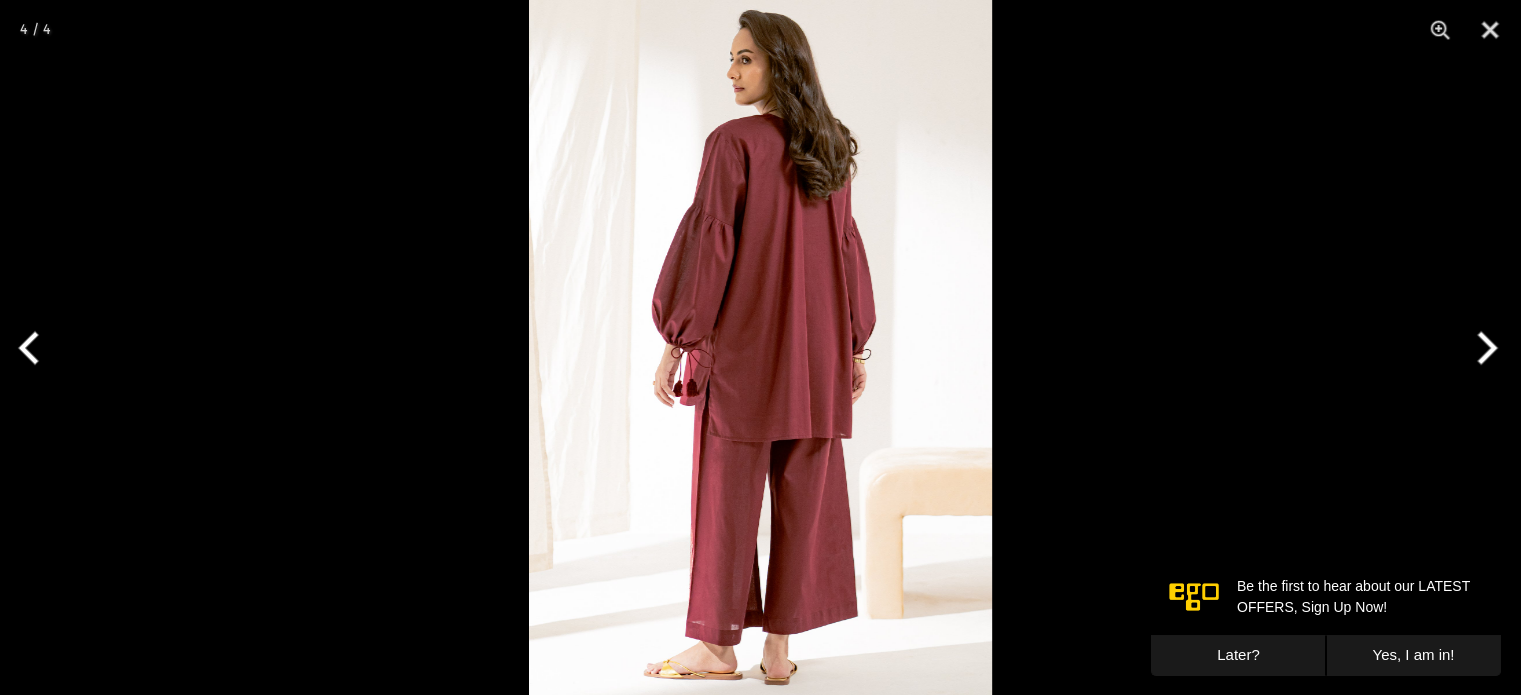 click at bounding box center [1483, 348] 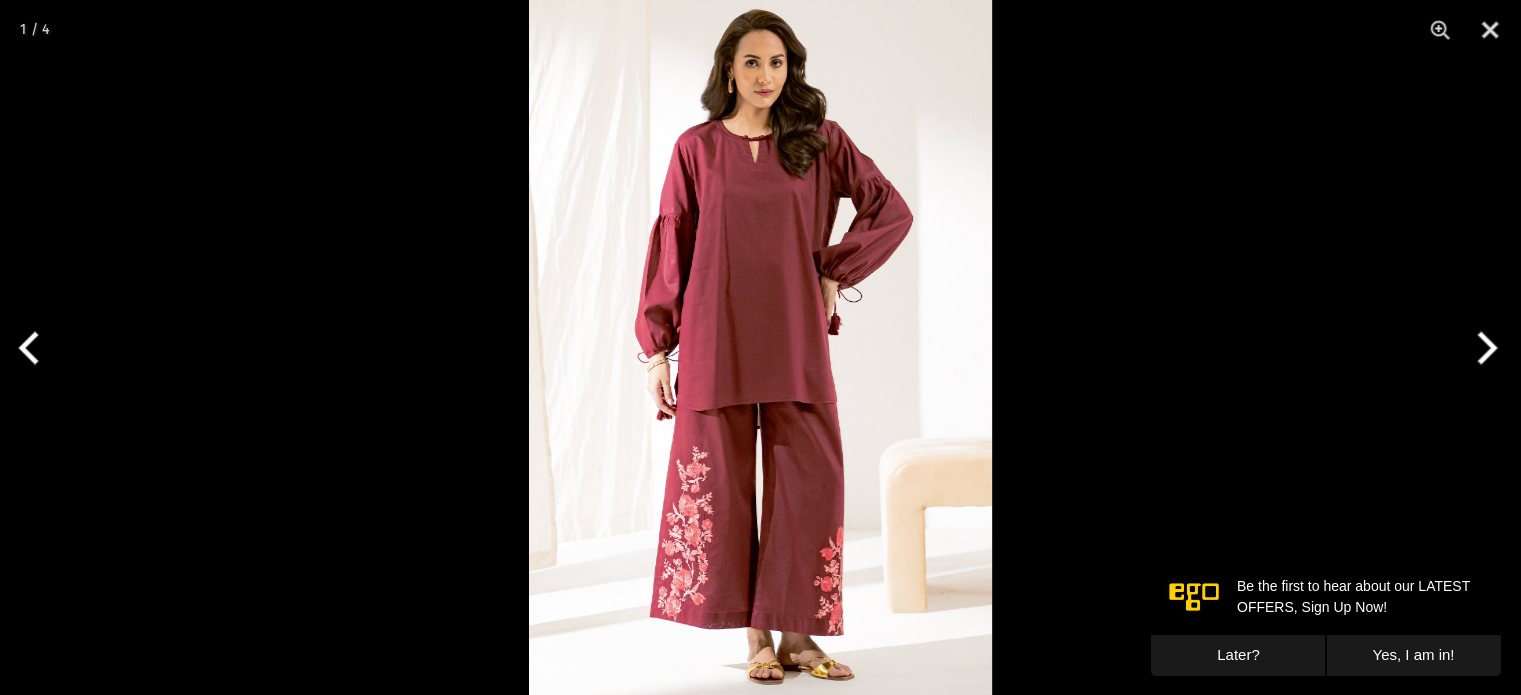 click at bounding box center [1483, 348] 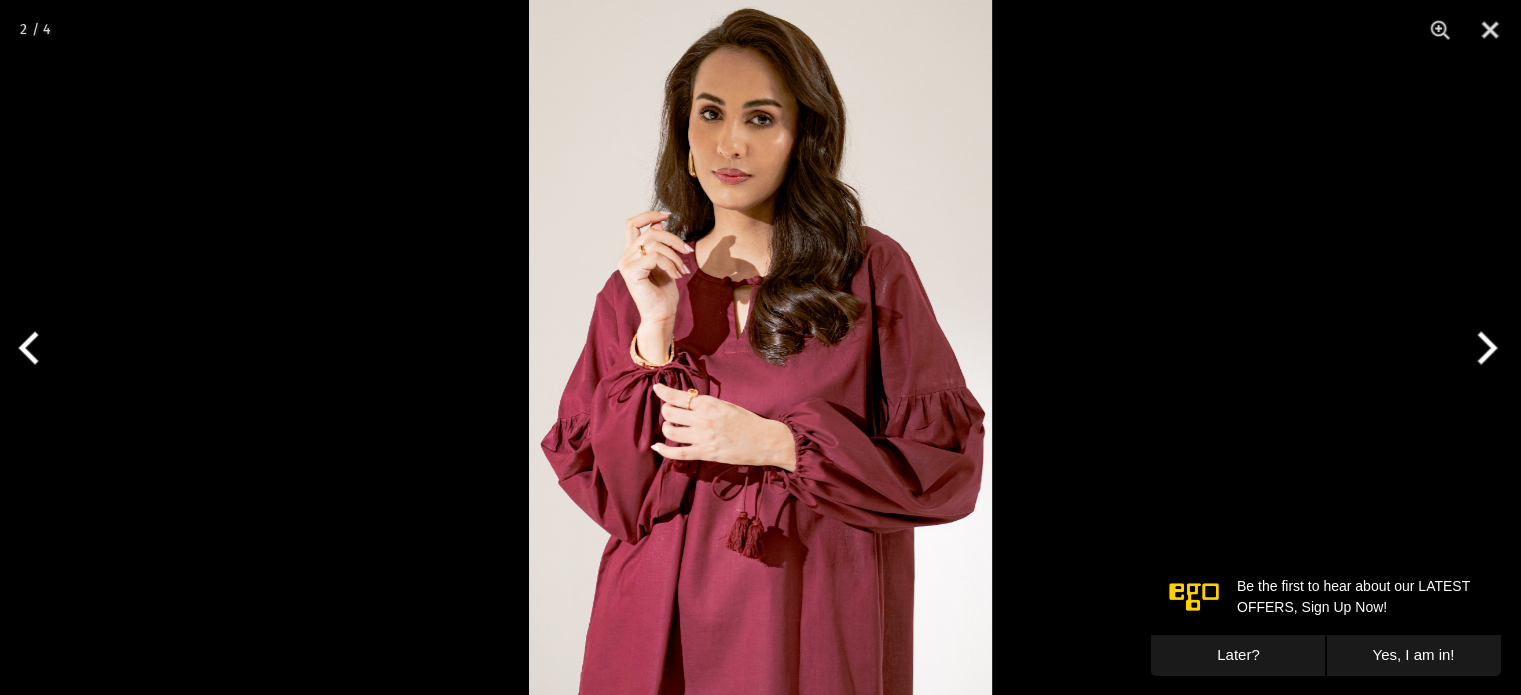 click at bounding box center (1483, 348) 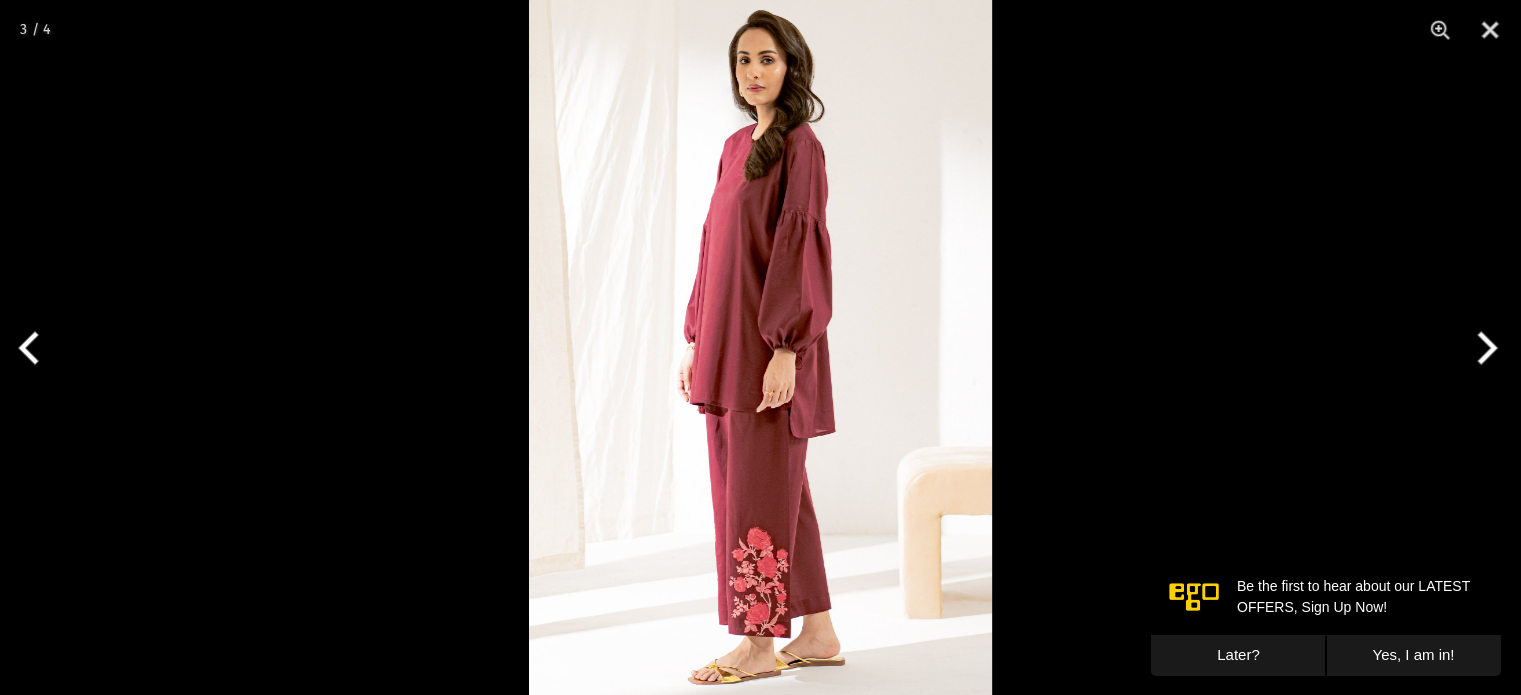 click at bounding box center (1483, 348) 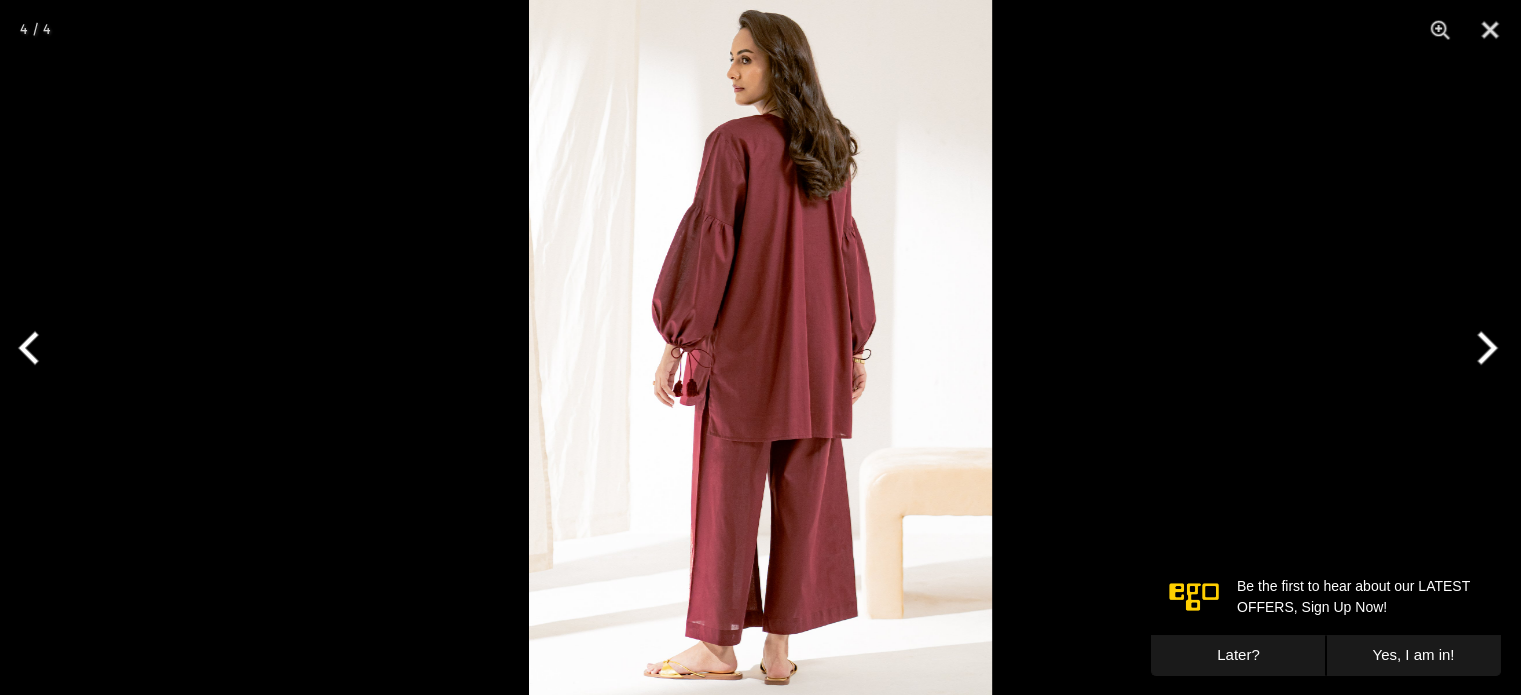 click at bounding box center [1483, 348] 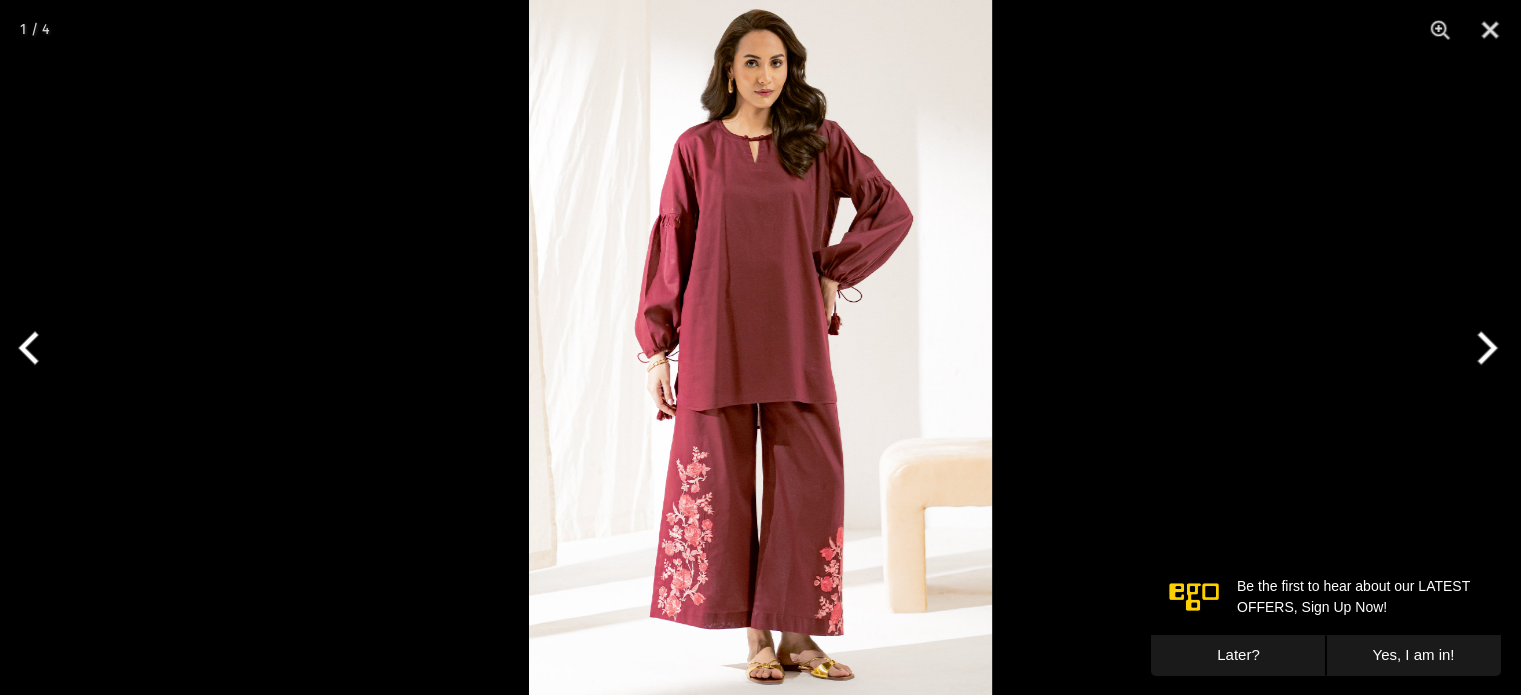 click at bounding box center (1483, 348) 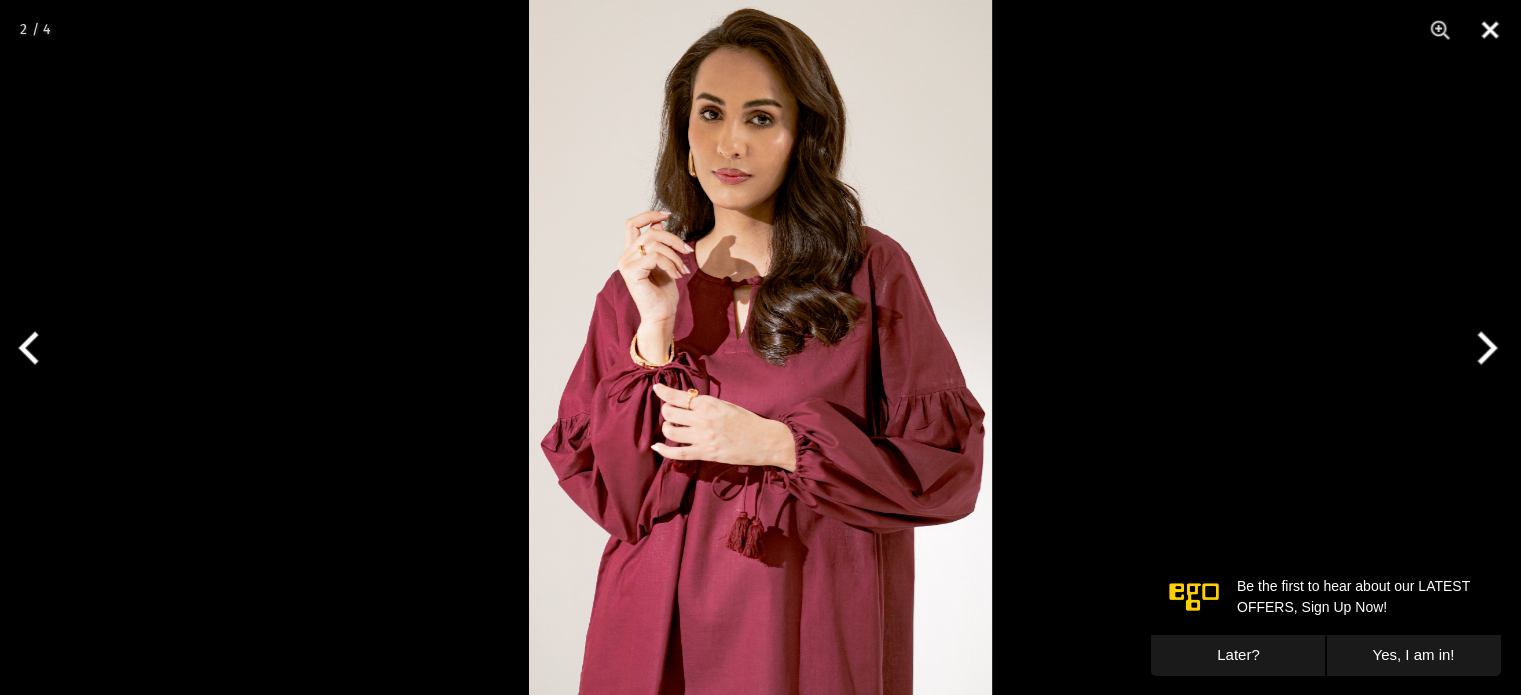 click at bounding box center (1490, 30) 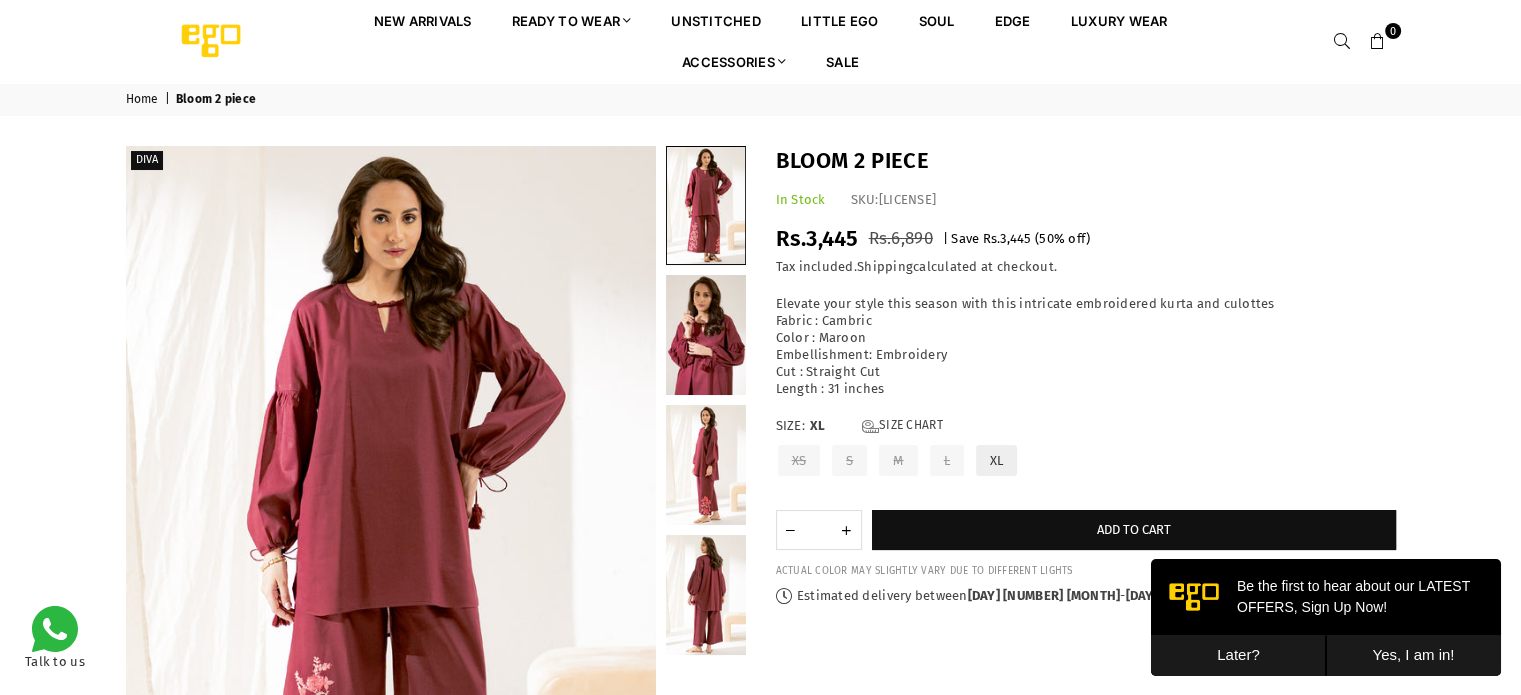 click on "Later?" at bounding box center (1238, 655) 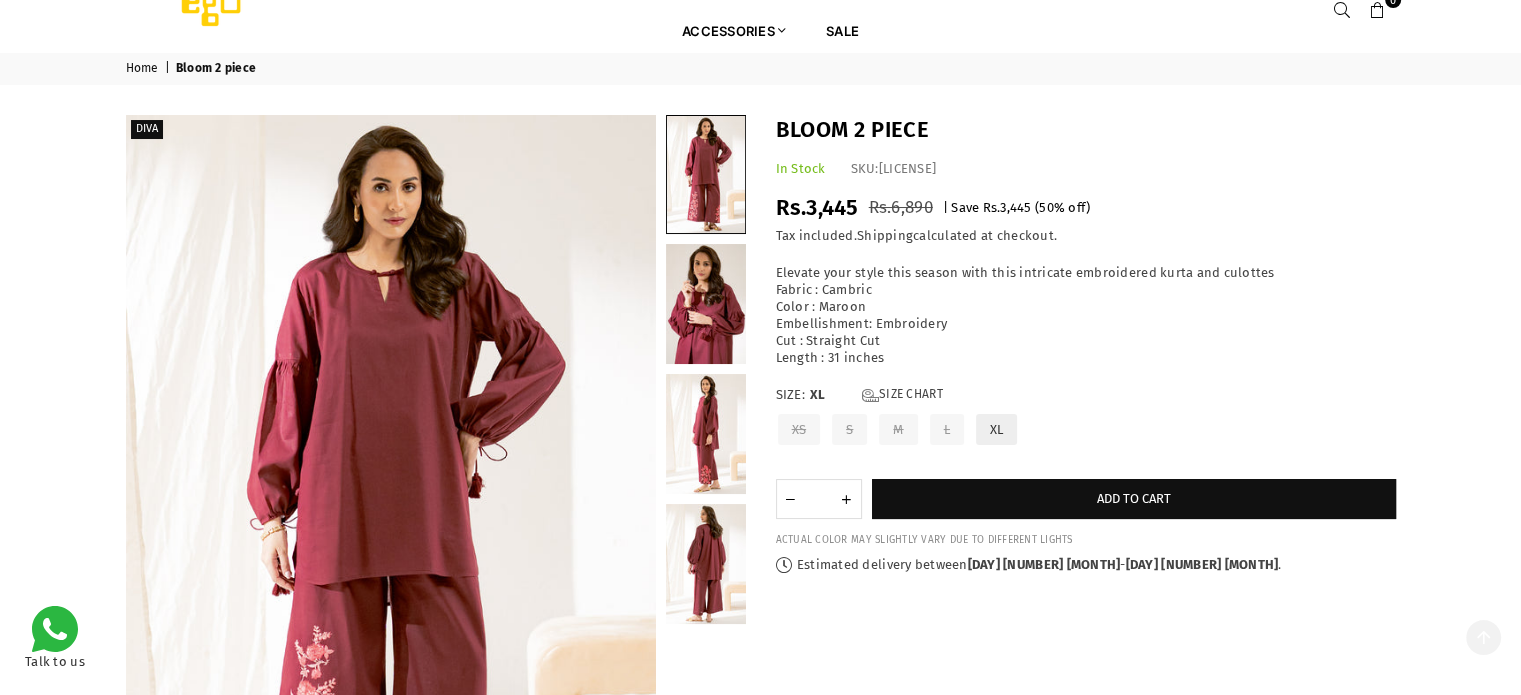 scroll, scrollTop: 0, scrollLeft: 0, axis: both 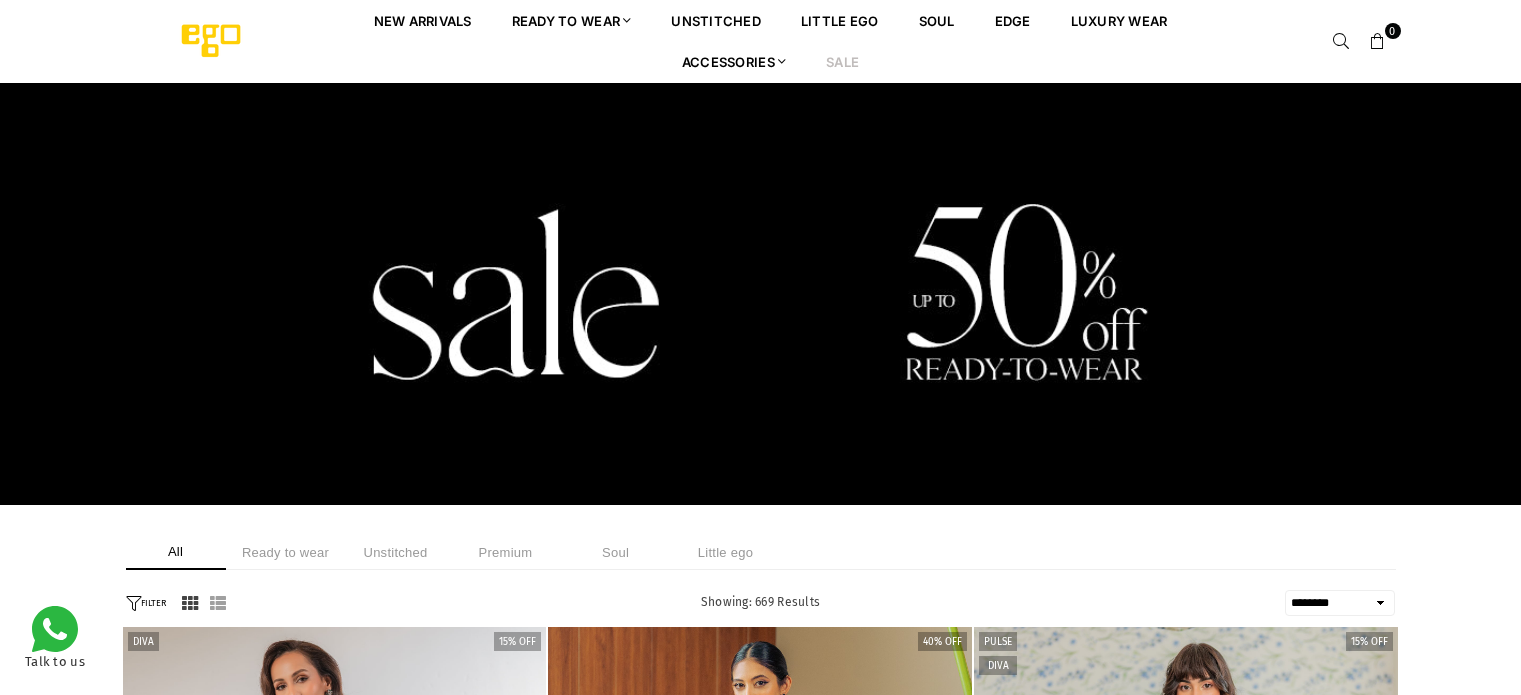 select on "******" 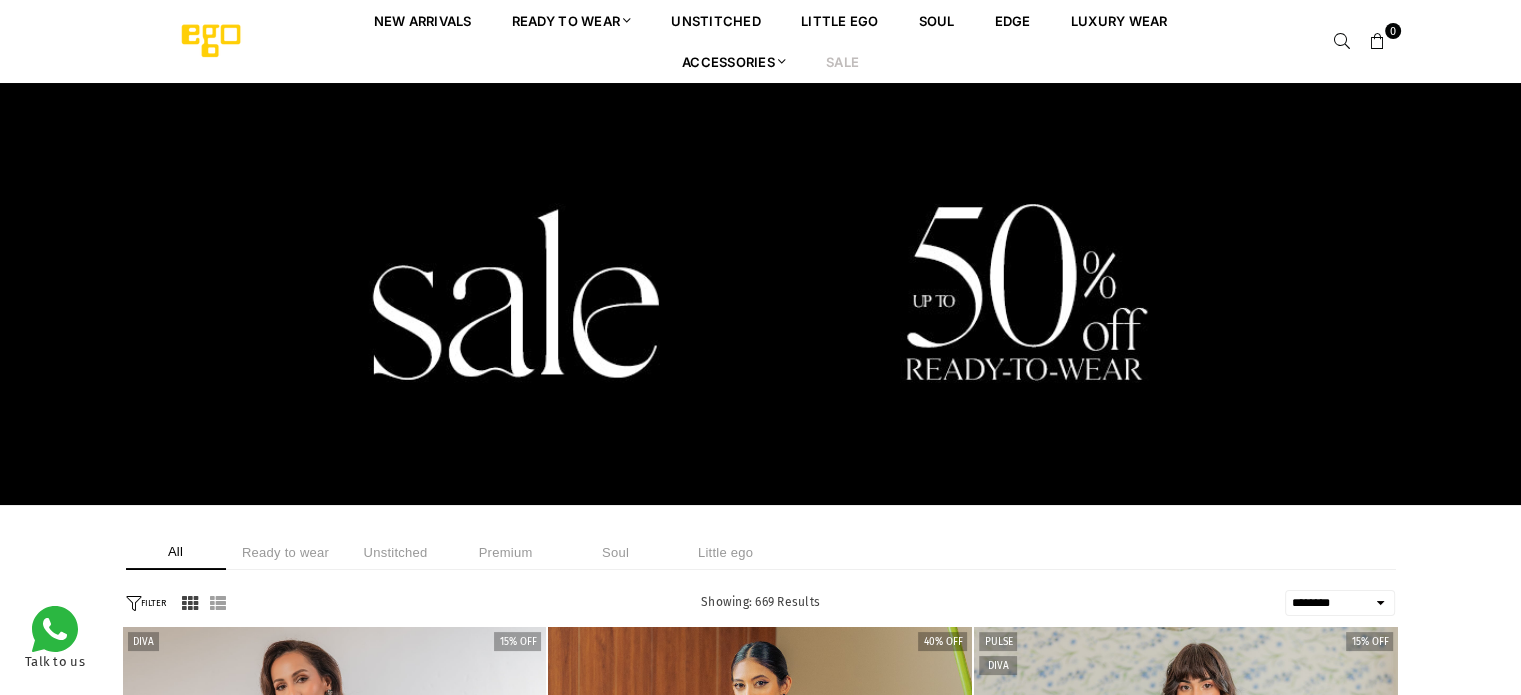 scroll, scrollTop: 0, scrollLeft: 0, axis: both 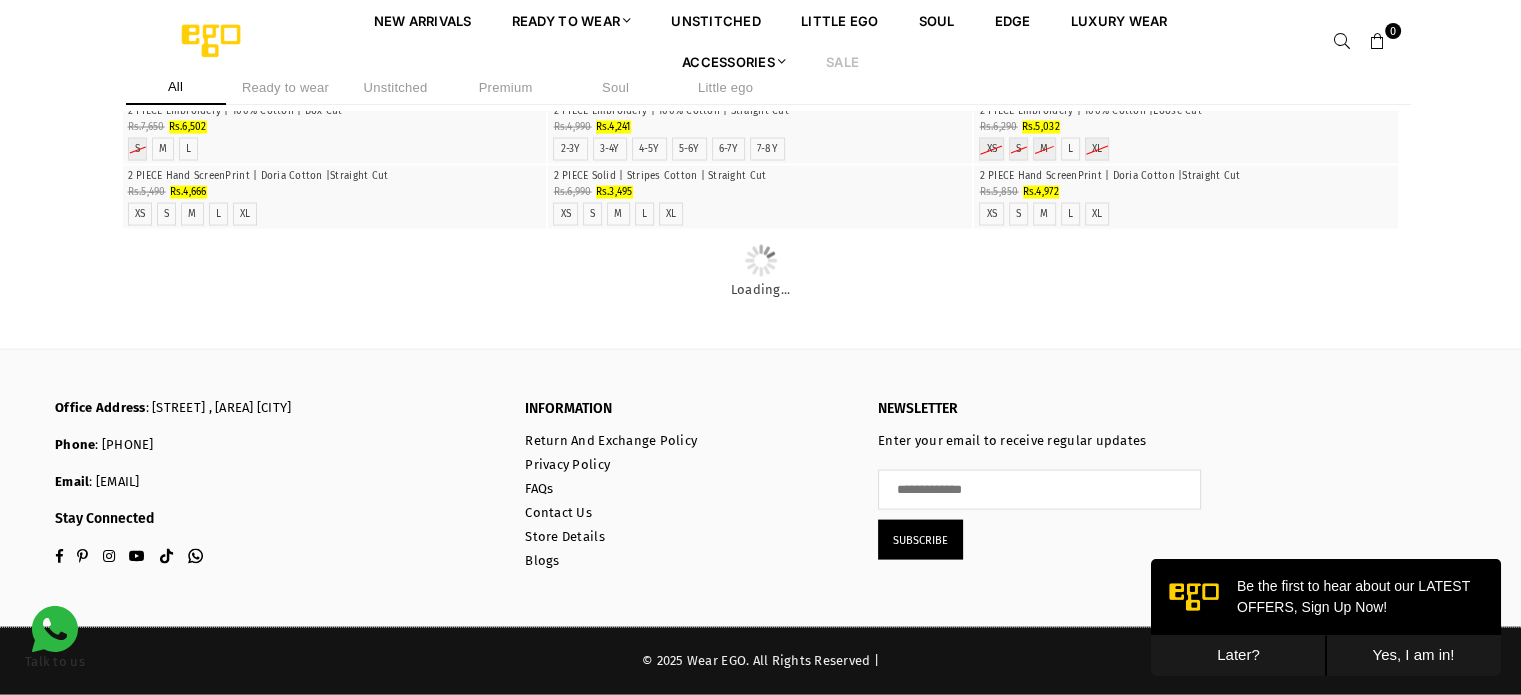 click on "Later?" at bounding box center [1238, 655] 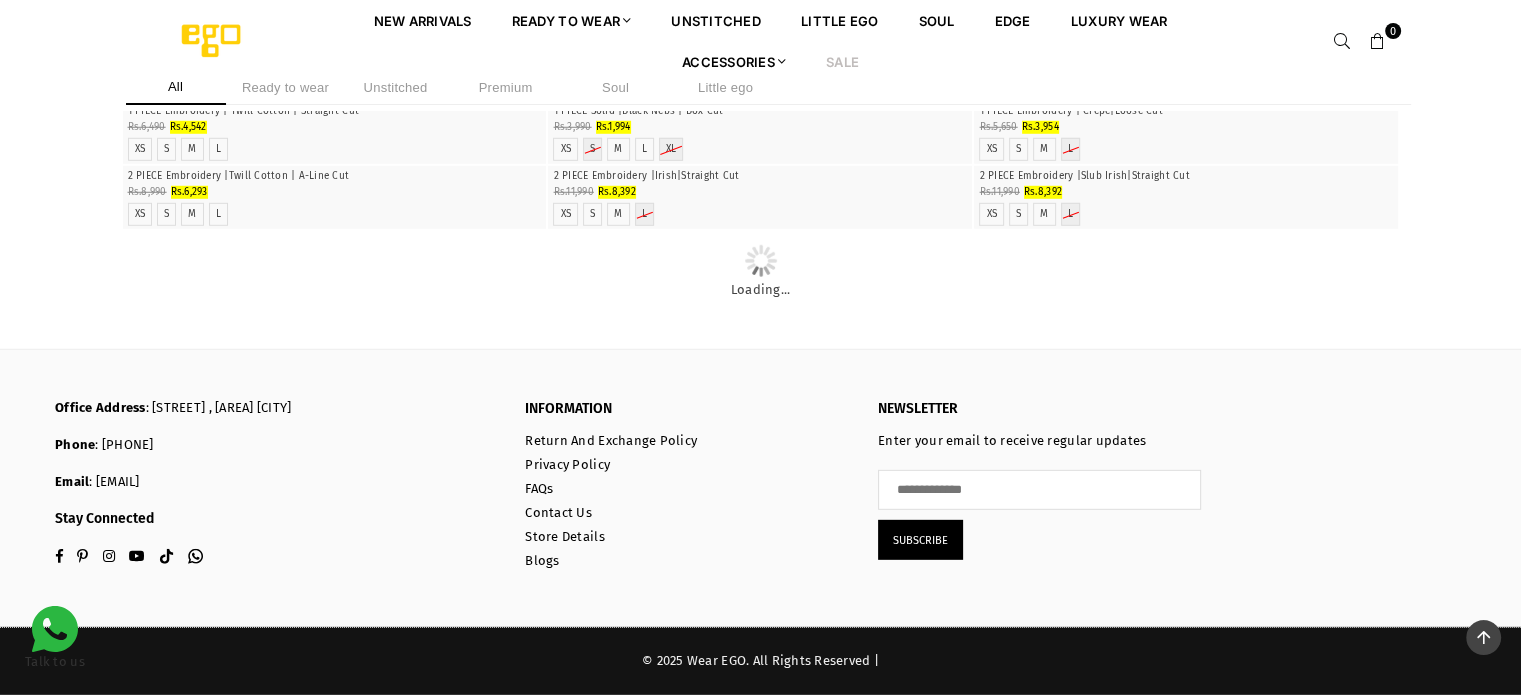 scroll, scrollTop: 27844, scrollLeft: 0, axis: vertical 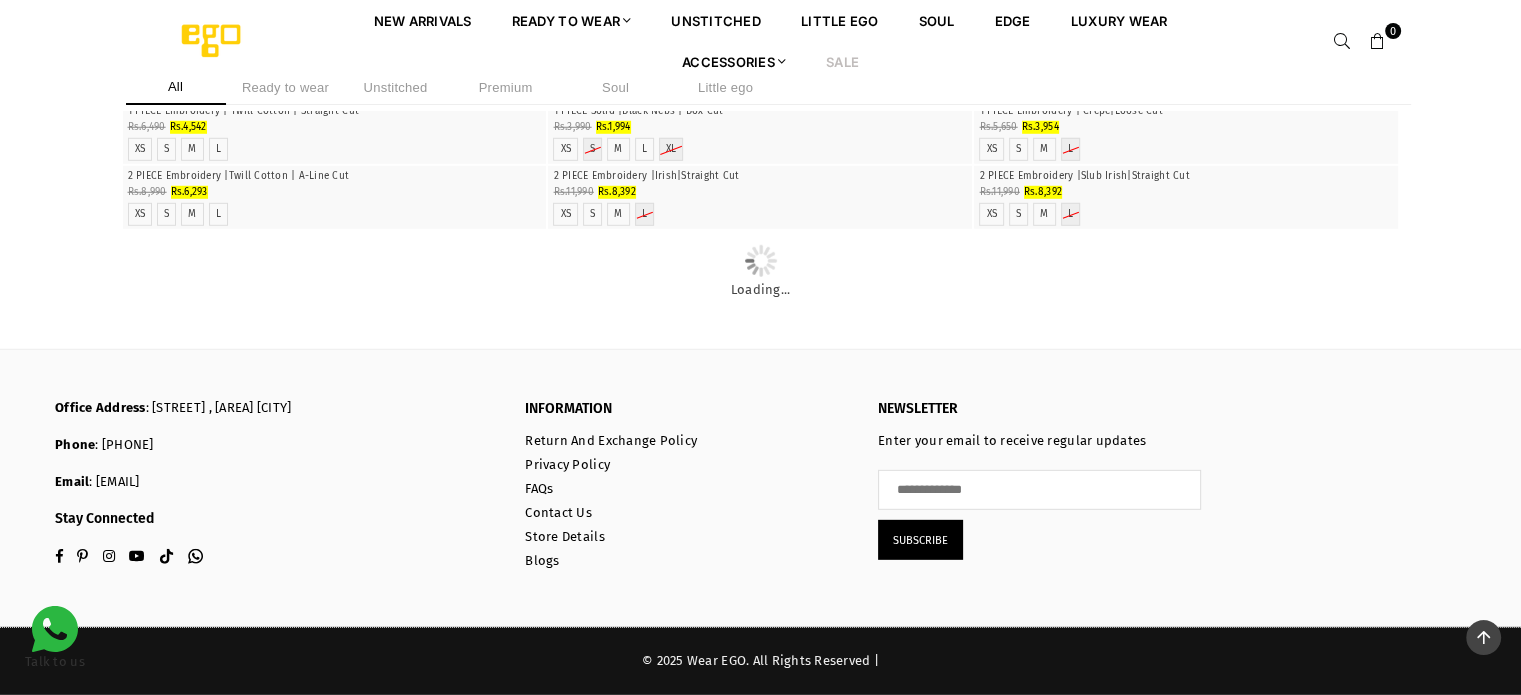 click at bounding box center [760, -94] 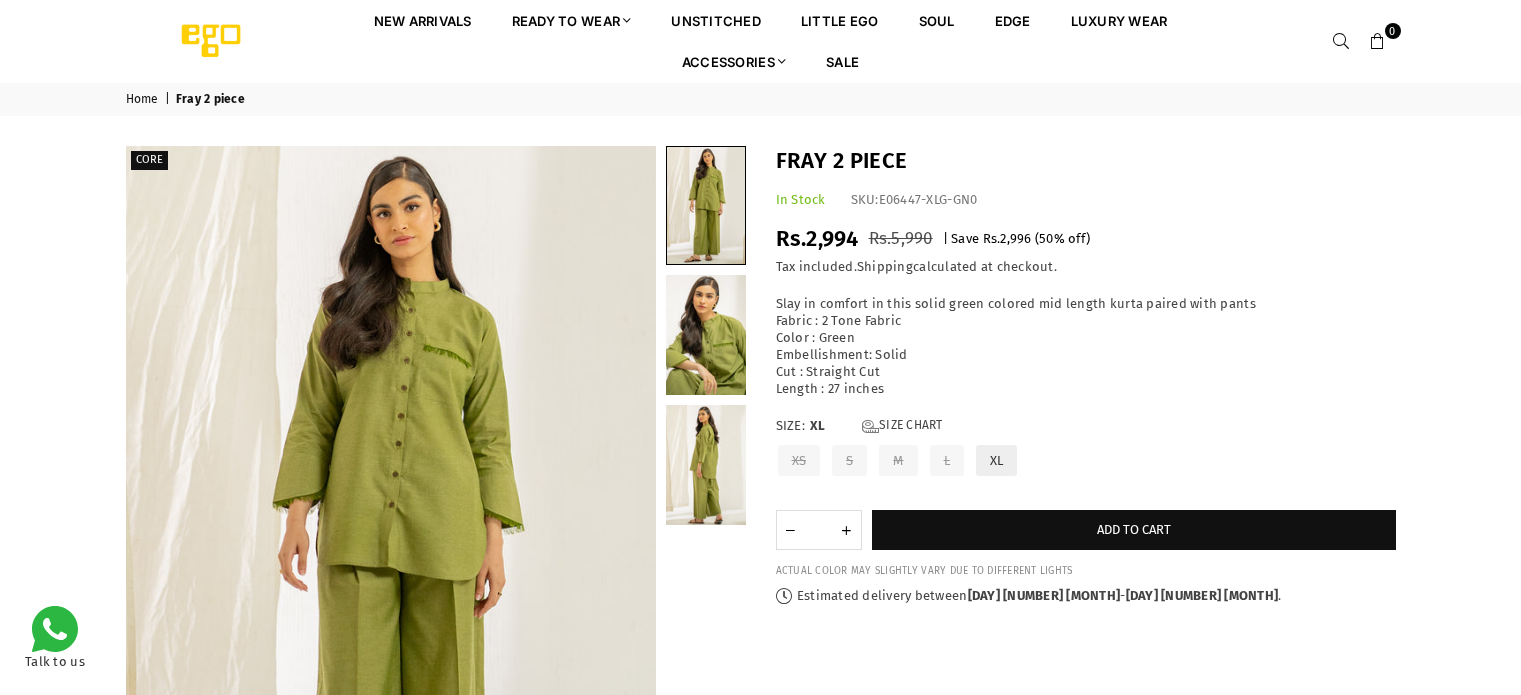 scroll, scrollTop: 0, scrollLeft: 0, axis: both 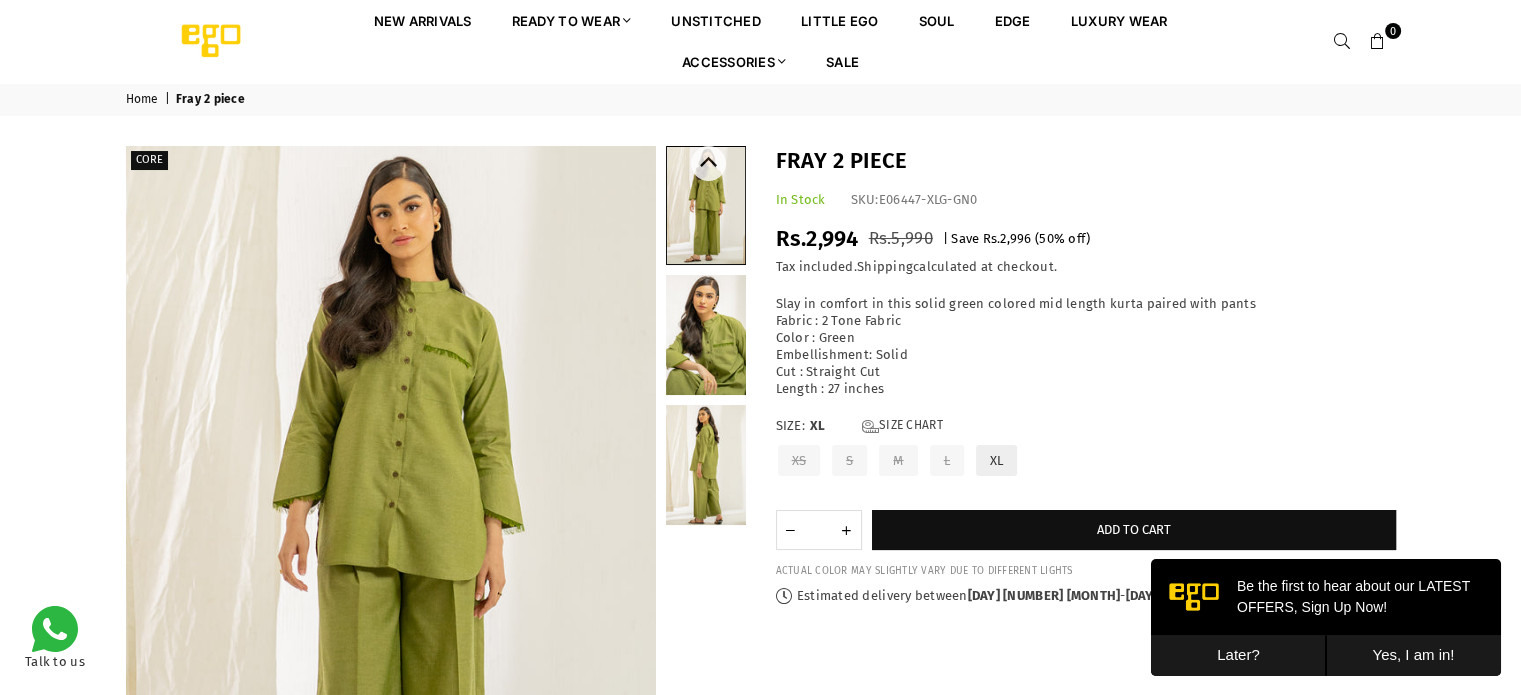 click at bounding box center (706, 205) 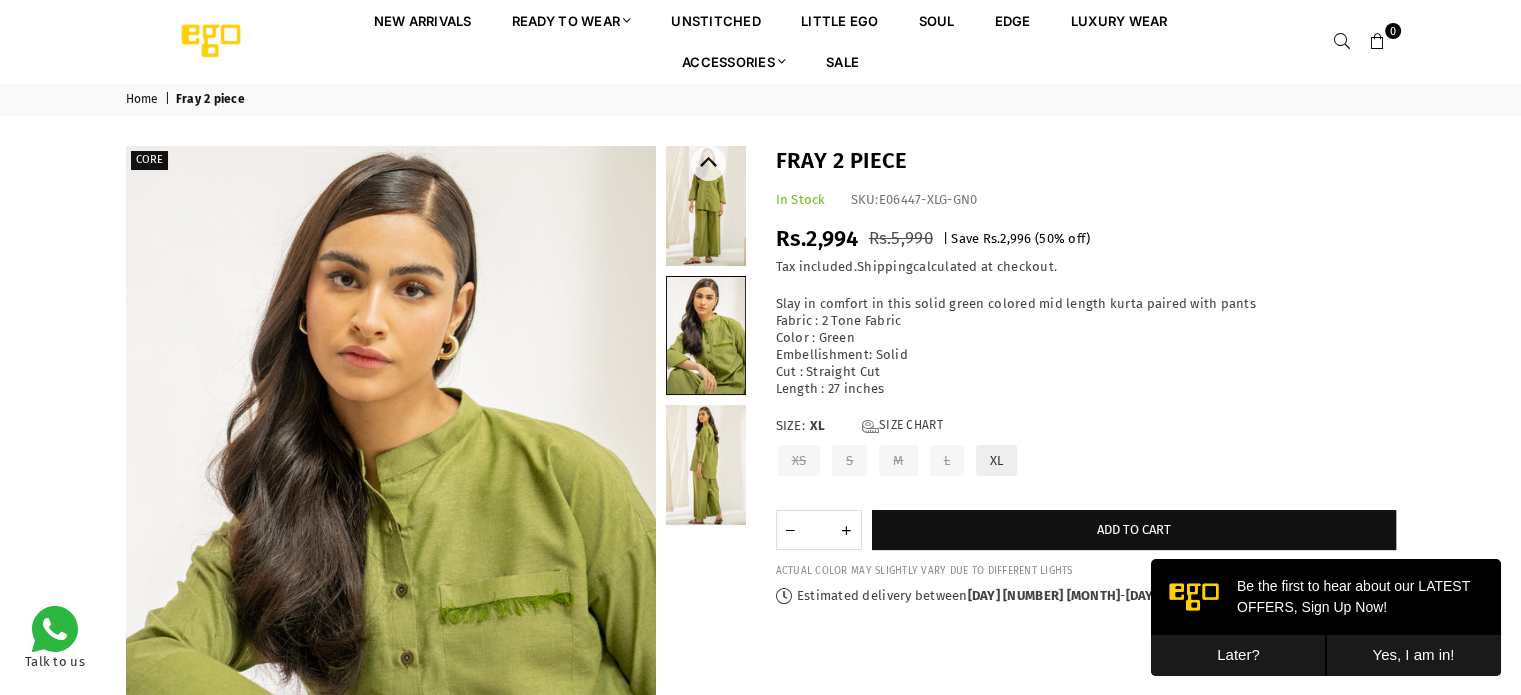 click at bounding box center (706, 465) 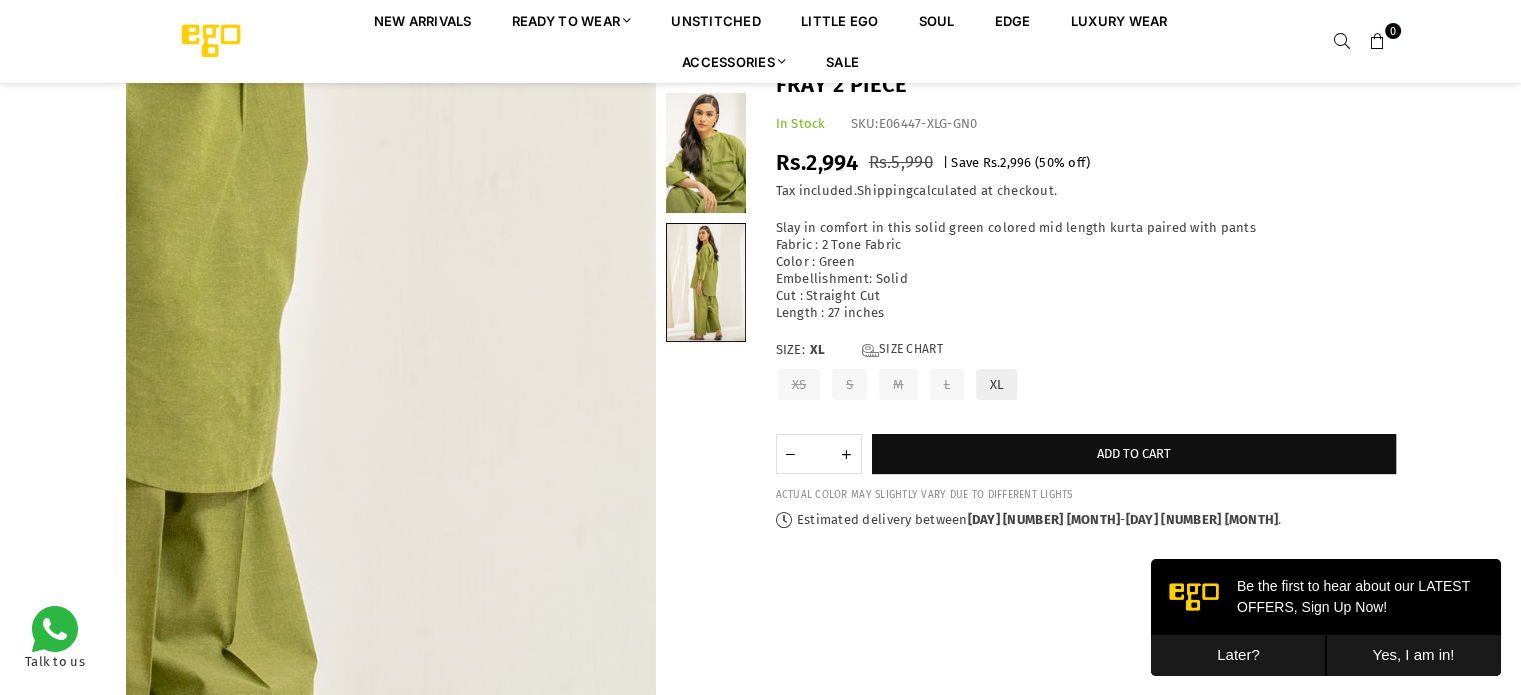 scroll, scrollTop: 0, scrollLeft: 0, axis: both 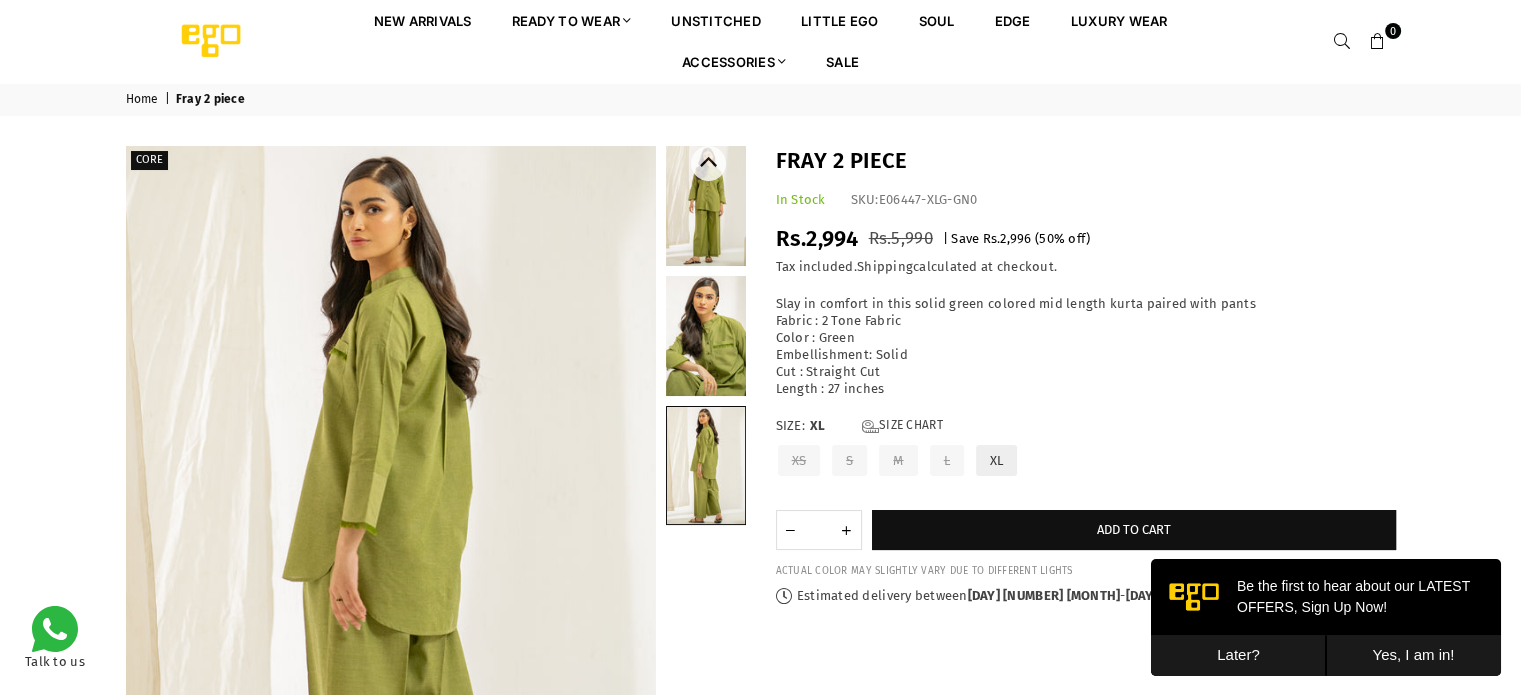 click at bounding box center [706, 206] 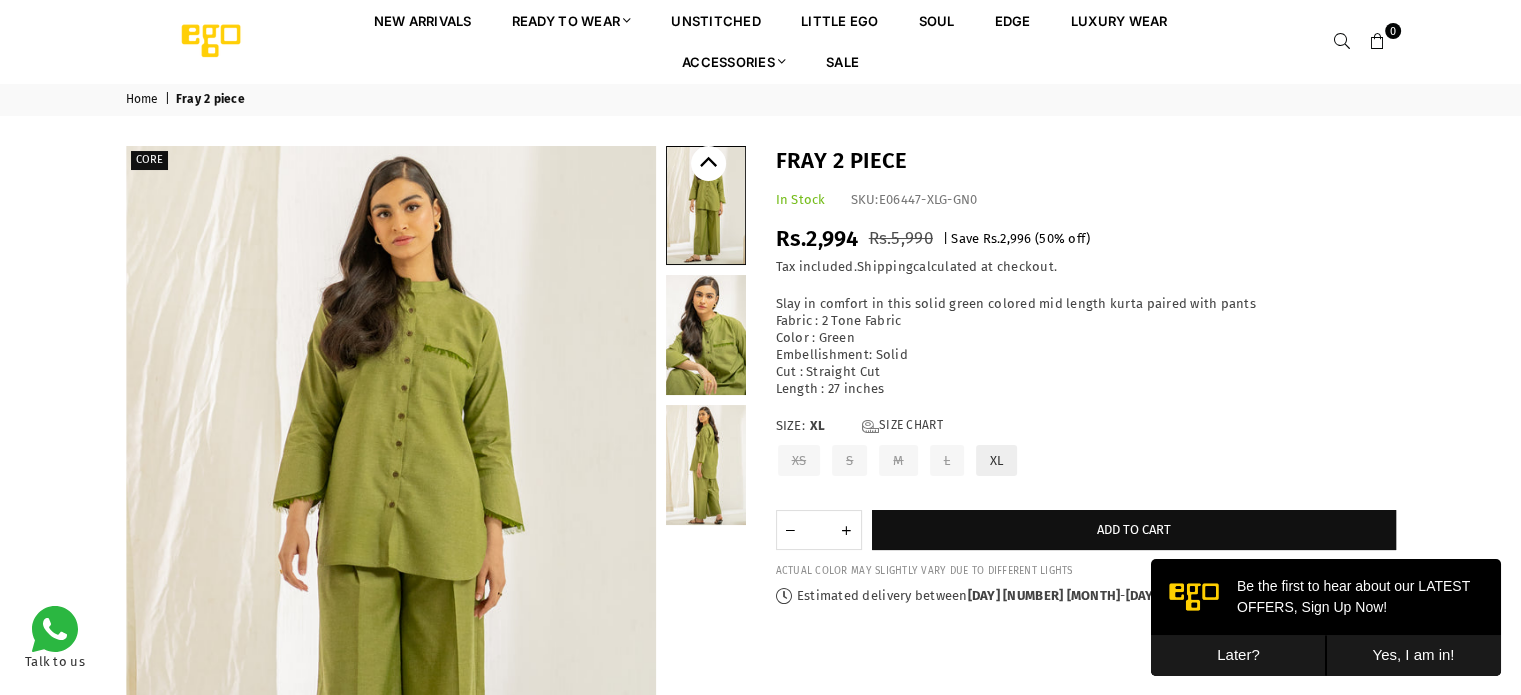 click 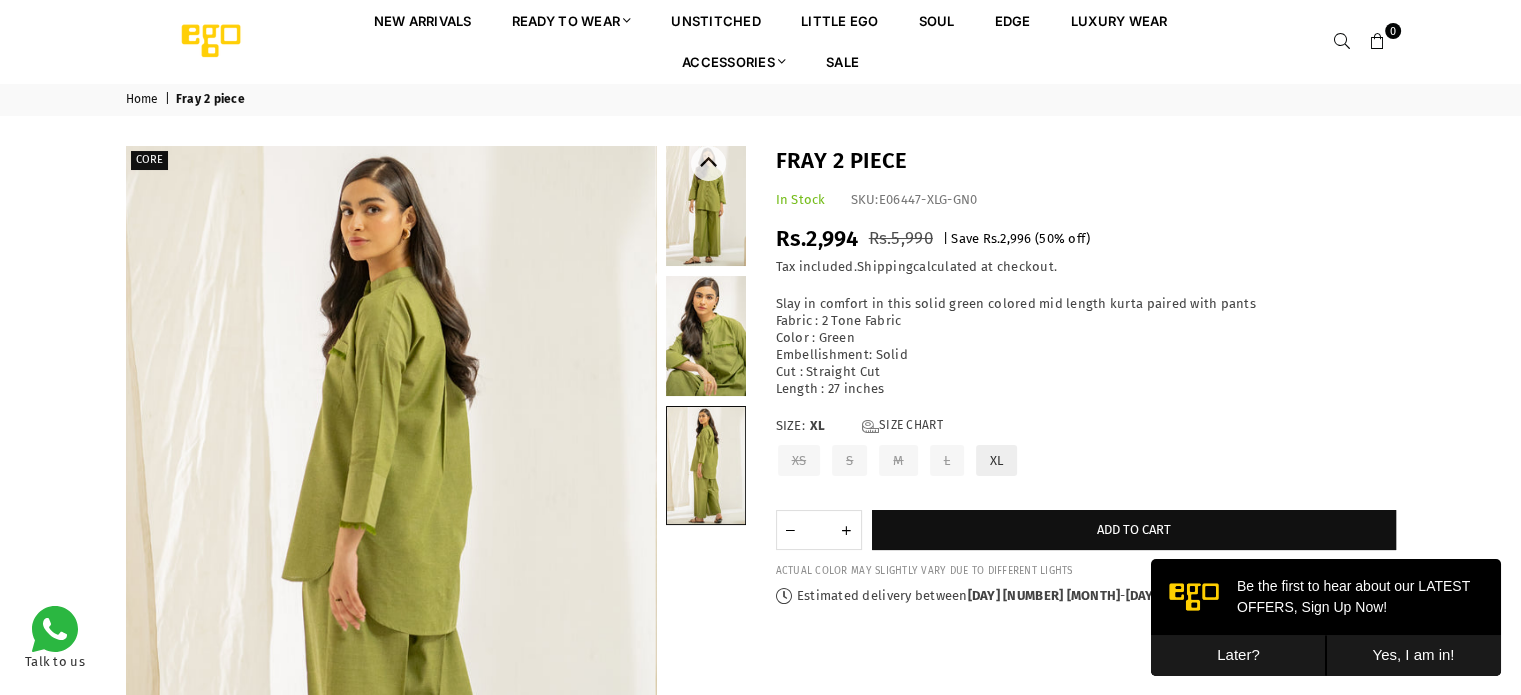 click at bounding box center (706, 336) 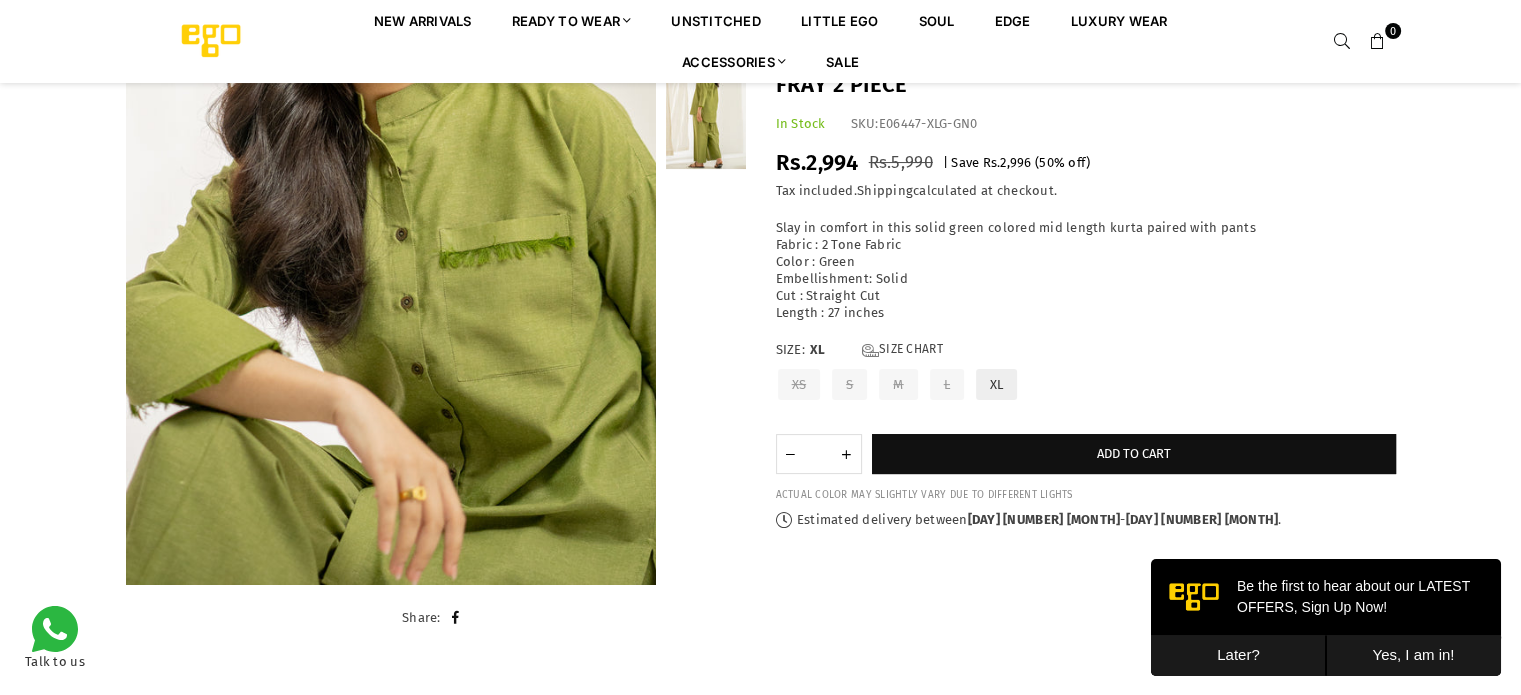 scroll, scrollTop: 0, scrollLeft: 0, axis: both 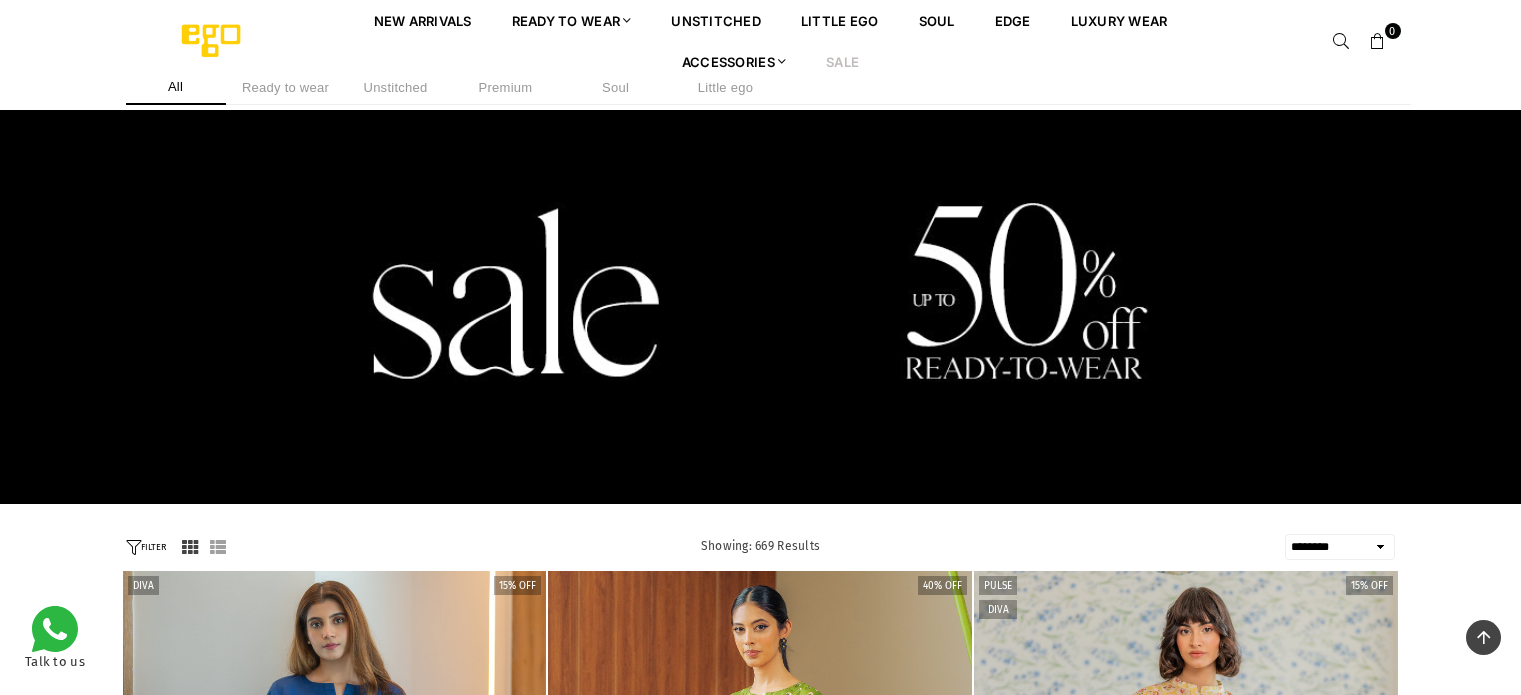 select on "******" 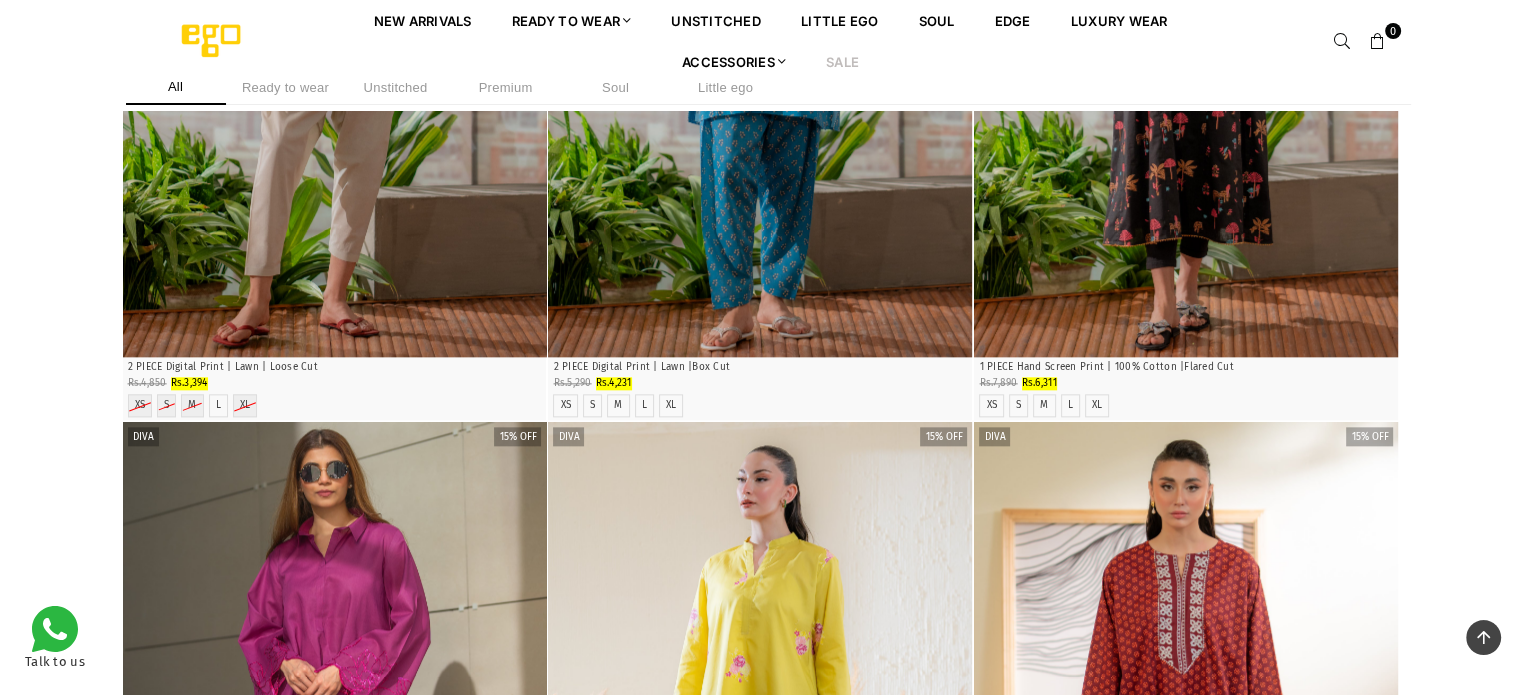 scroll, scrollTop: 0, scrollLeft: 0, axis: both 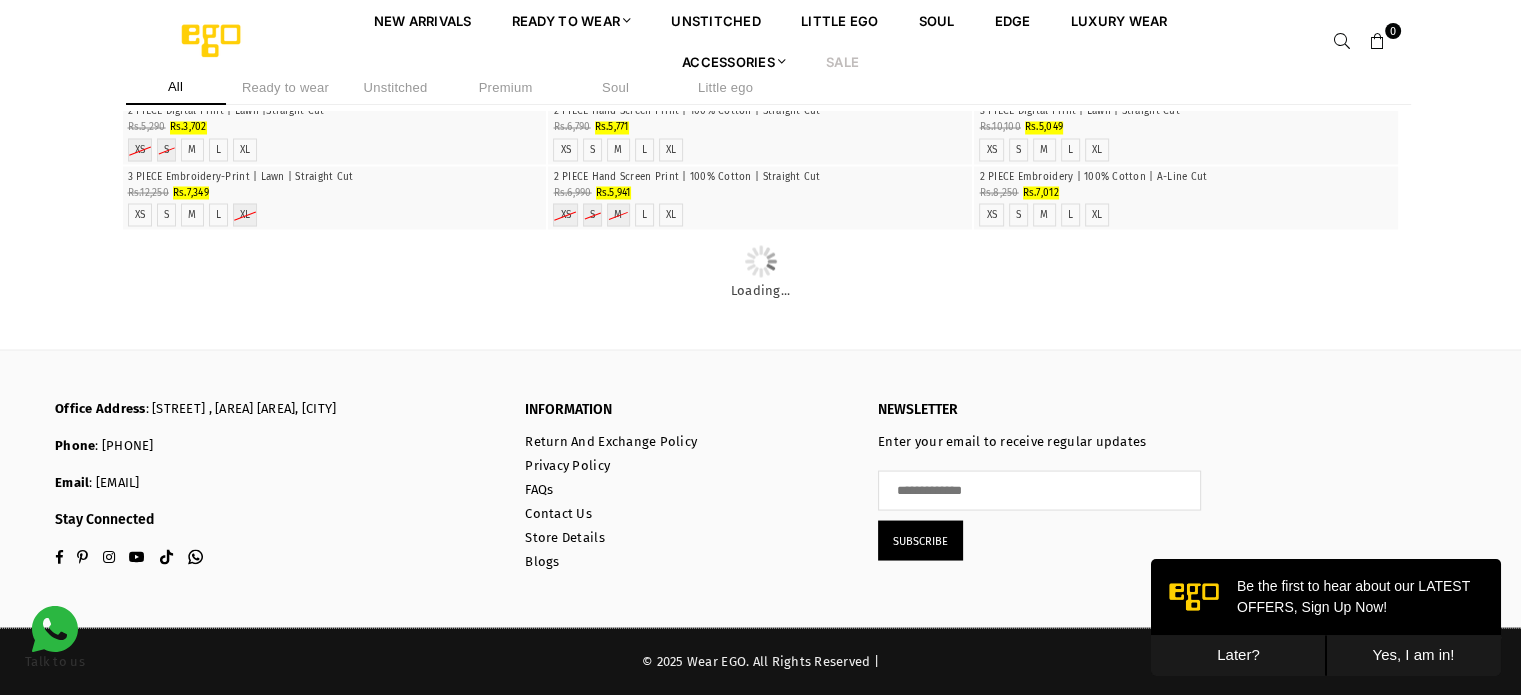 click on "Later?" at bounding box center (1238, 655) 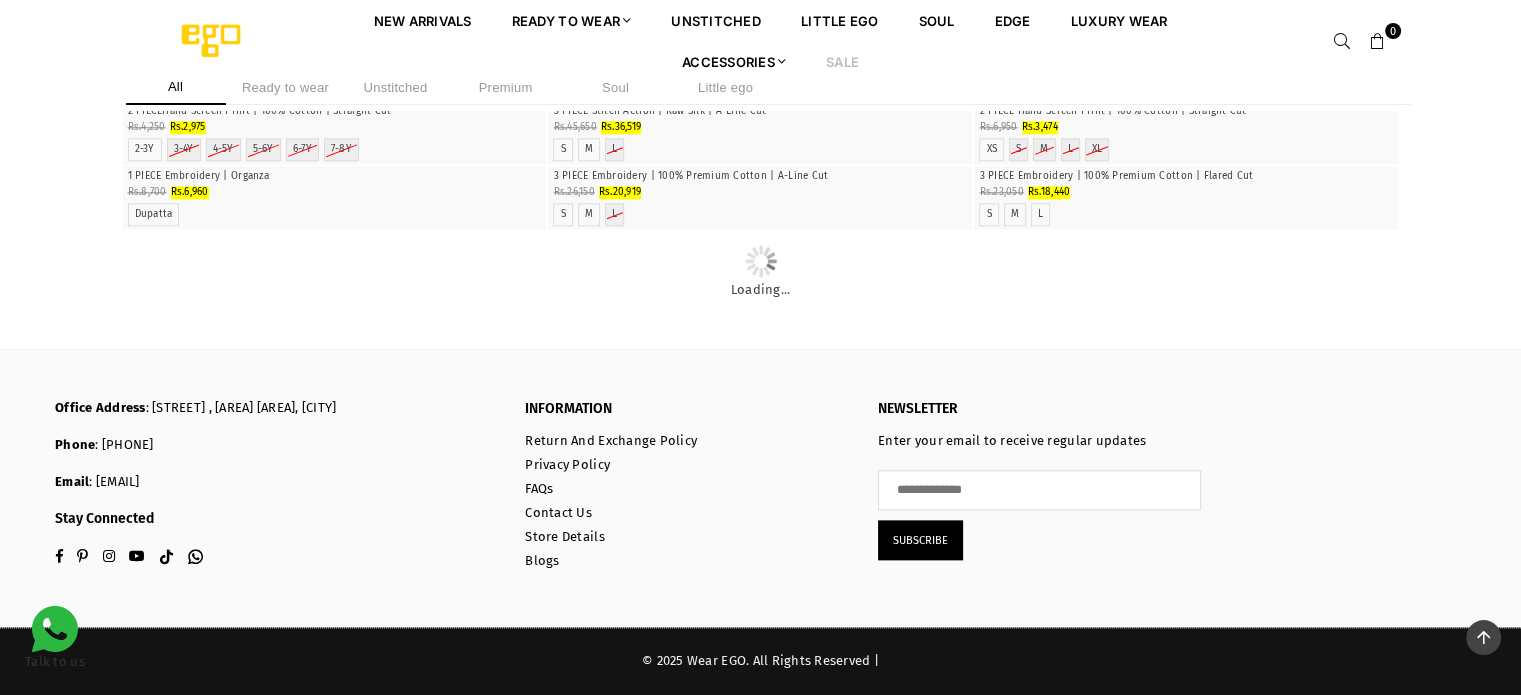 scroll, scrollTop: 27957, scrollLeft: 0, axis: vertical 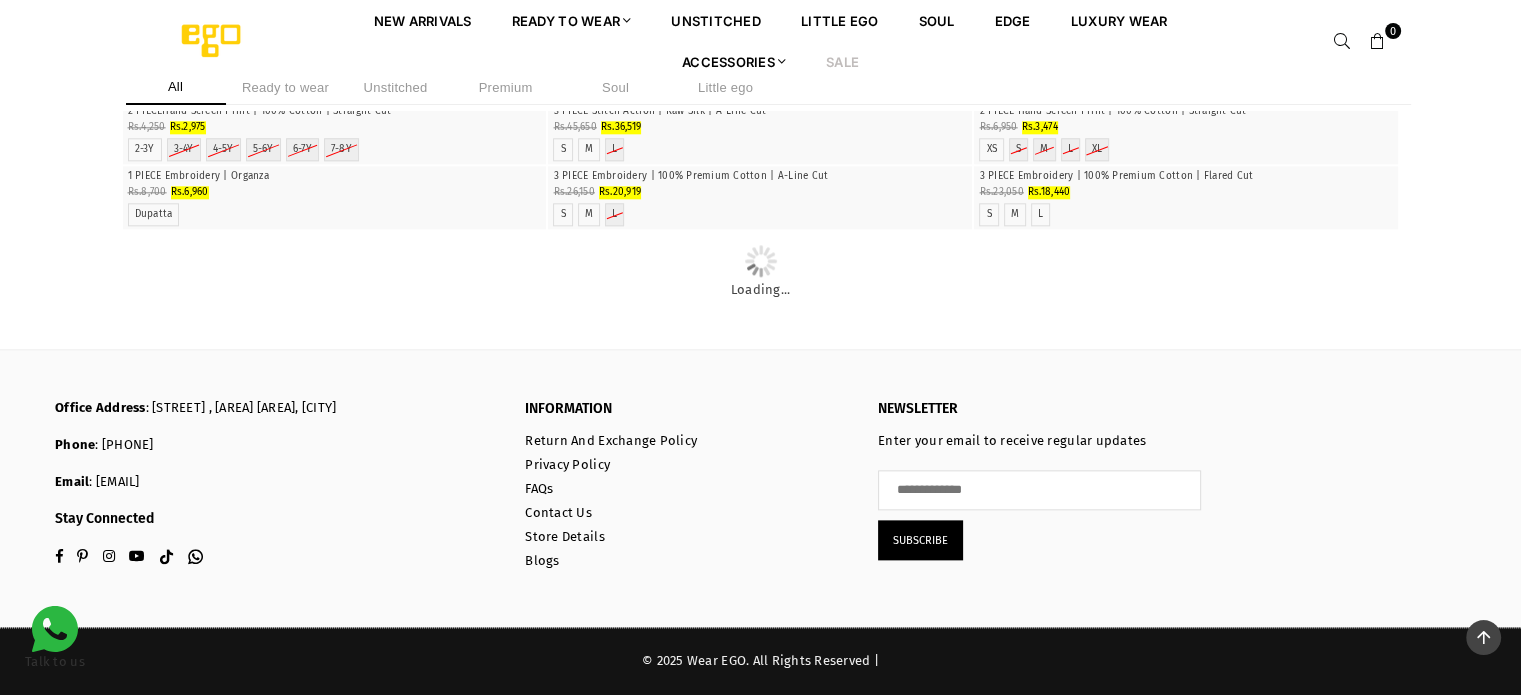 click at bounding box center (760, -4254) 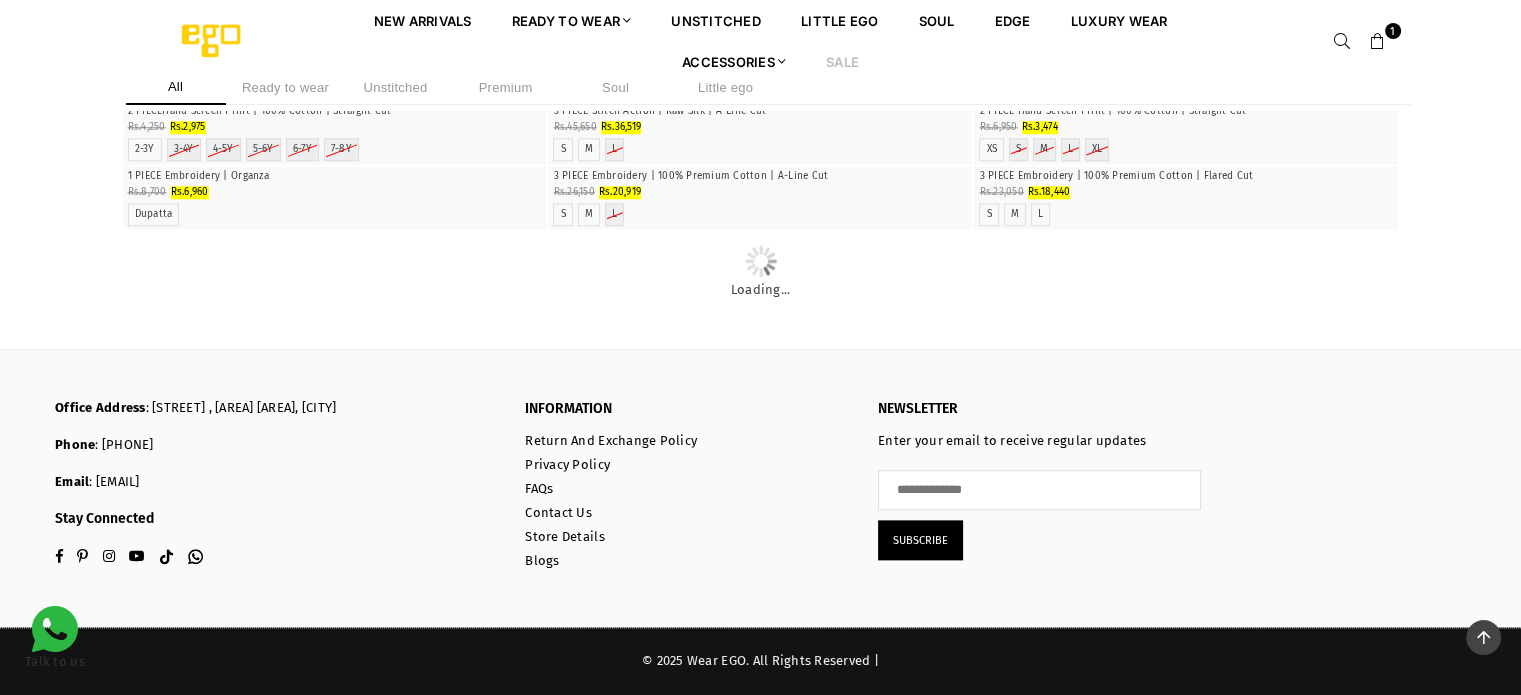 scroll, scrollTop: 24357, scrollLeft: 0, axis: vertical 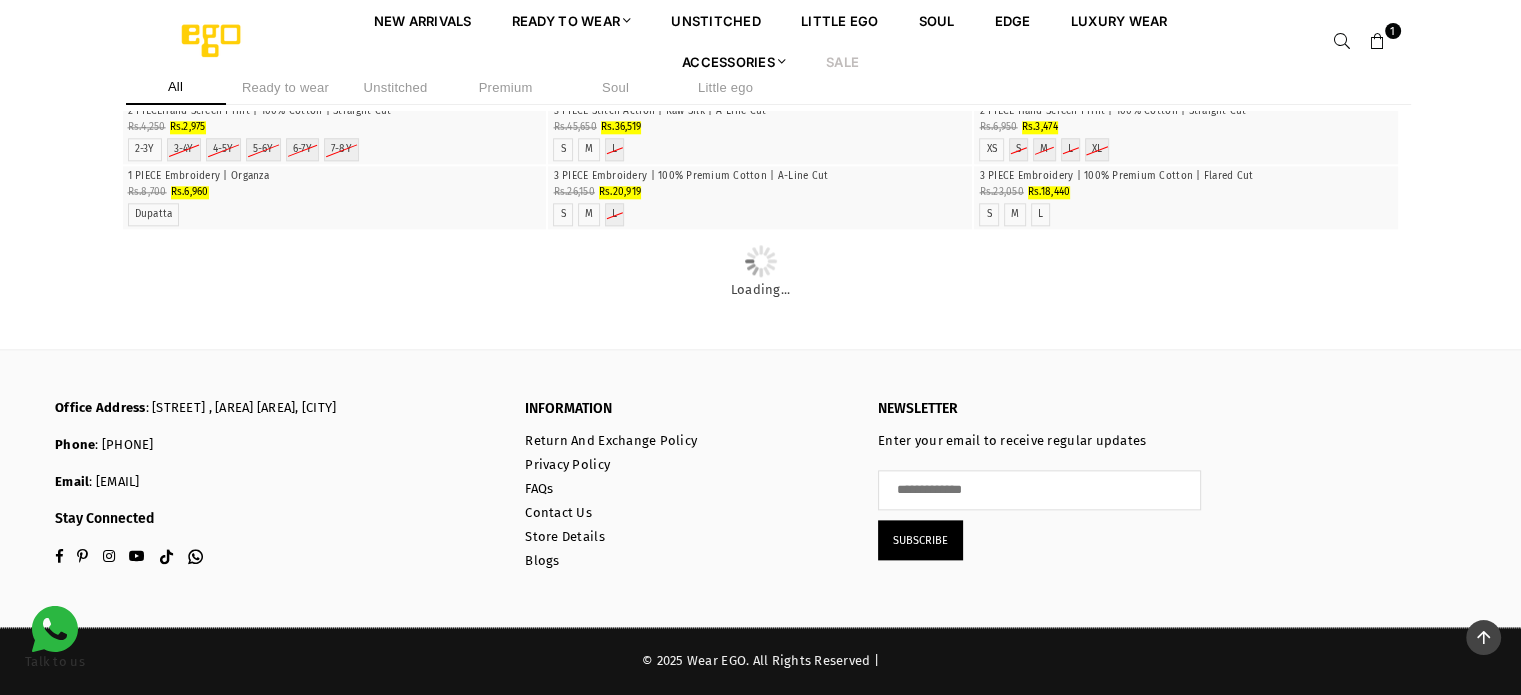 click at bounding box center [335, -4579] 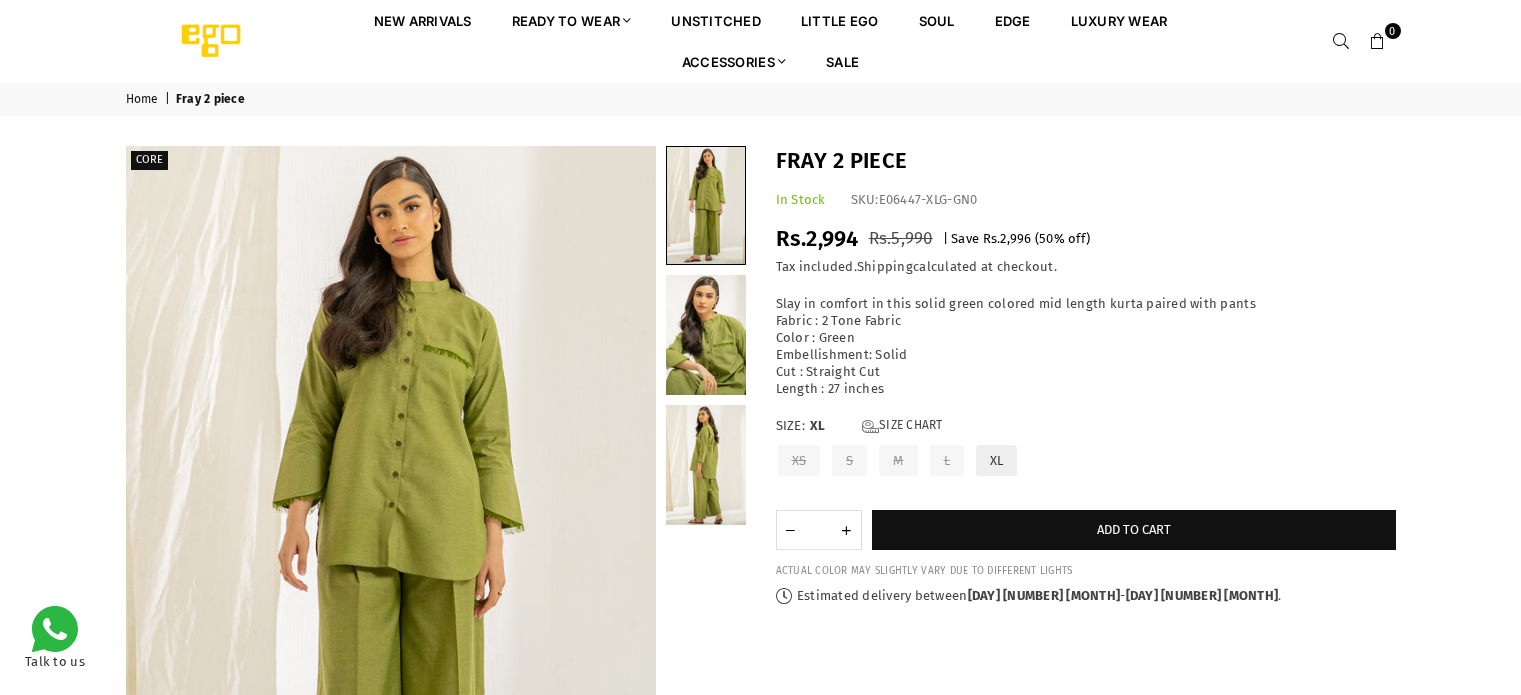 scroll, scrollTop: 0, scrollLeft: 0, axis: both 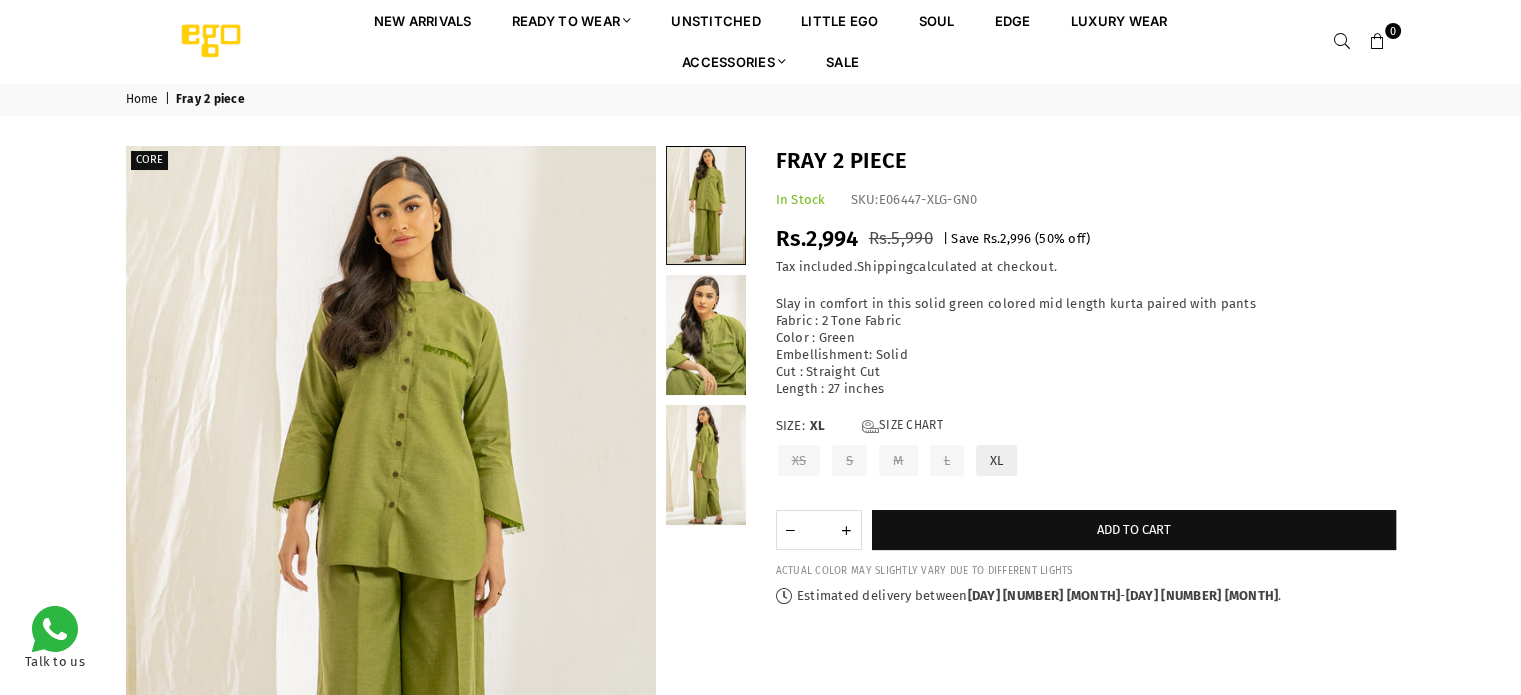 click on "XL" at bounding box center (997, 460) 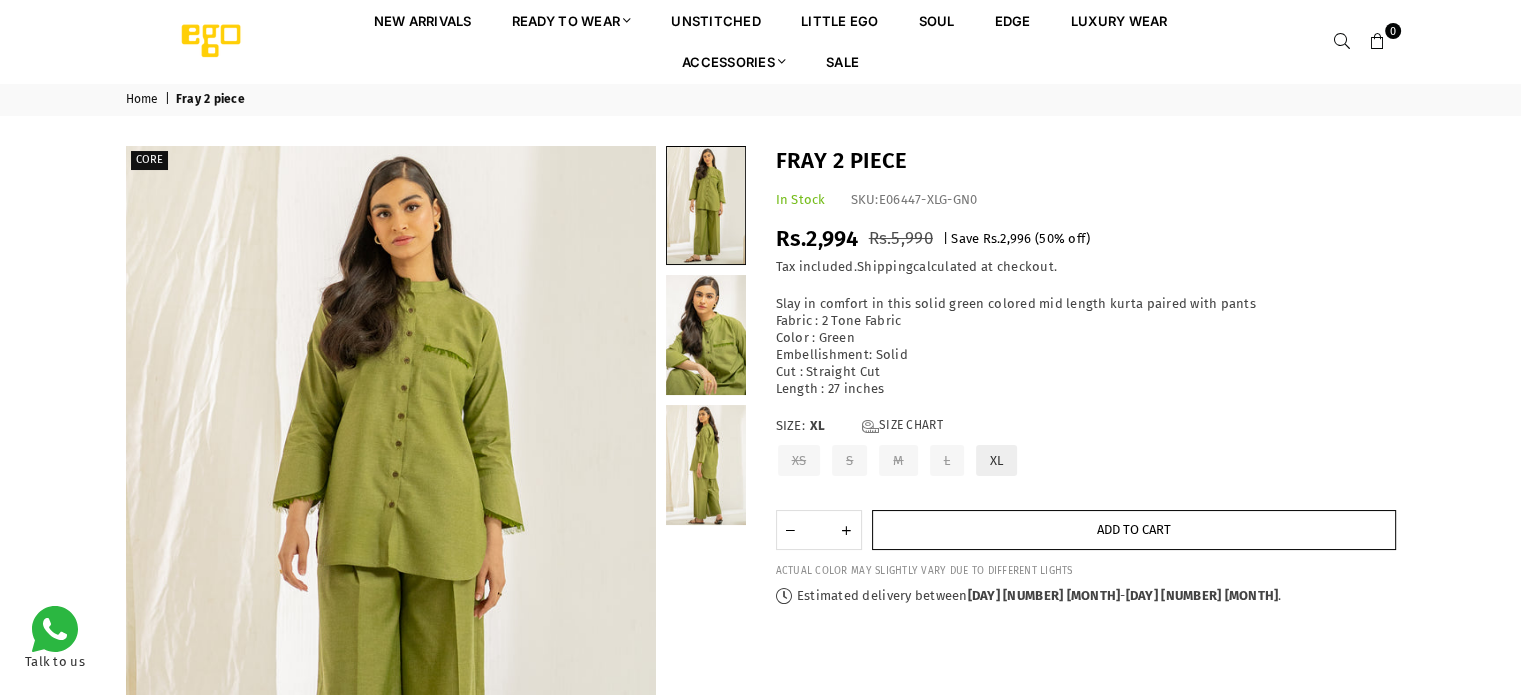 drag, startPoint x: 1128, startPoint y: 525, endPoint x: 1152, endPoint y: 516, distance: 25.632011 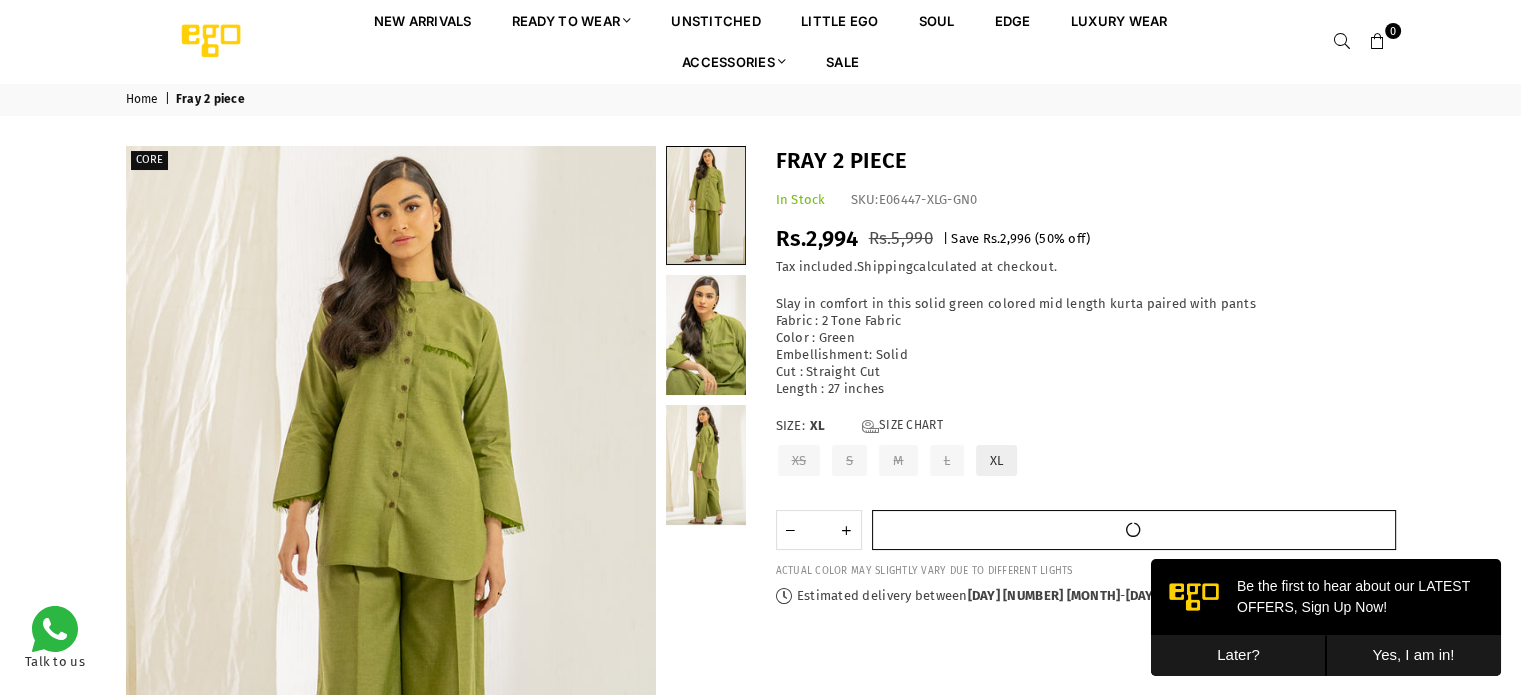 scroll, scrollTop: 0, scrollLeft: 0, axis: both 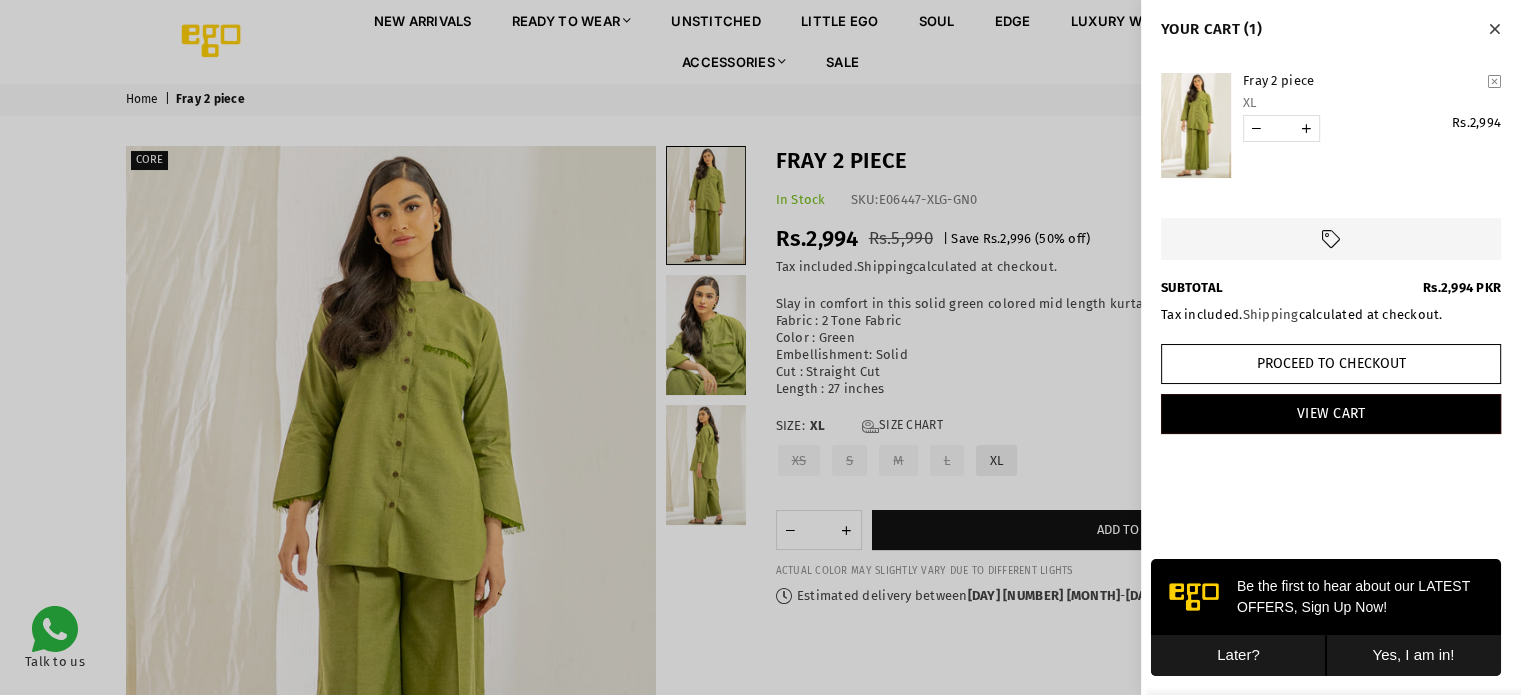 click on "Later?" at bounding box center [1238, 655] 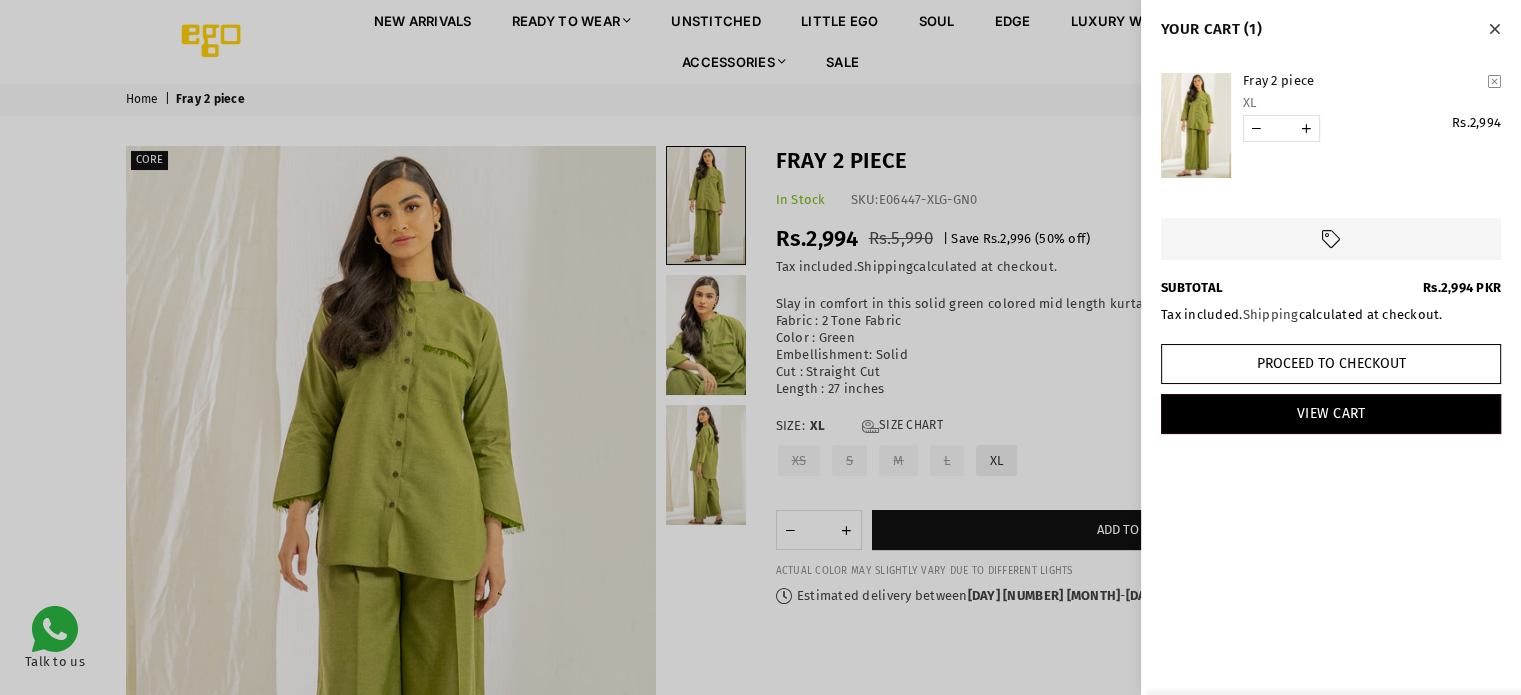 click at bounding box center (1494, 29) 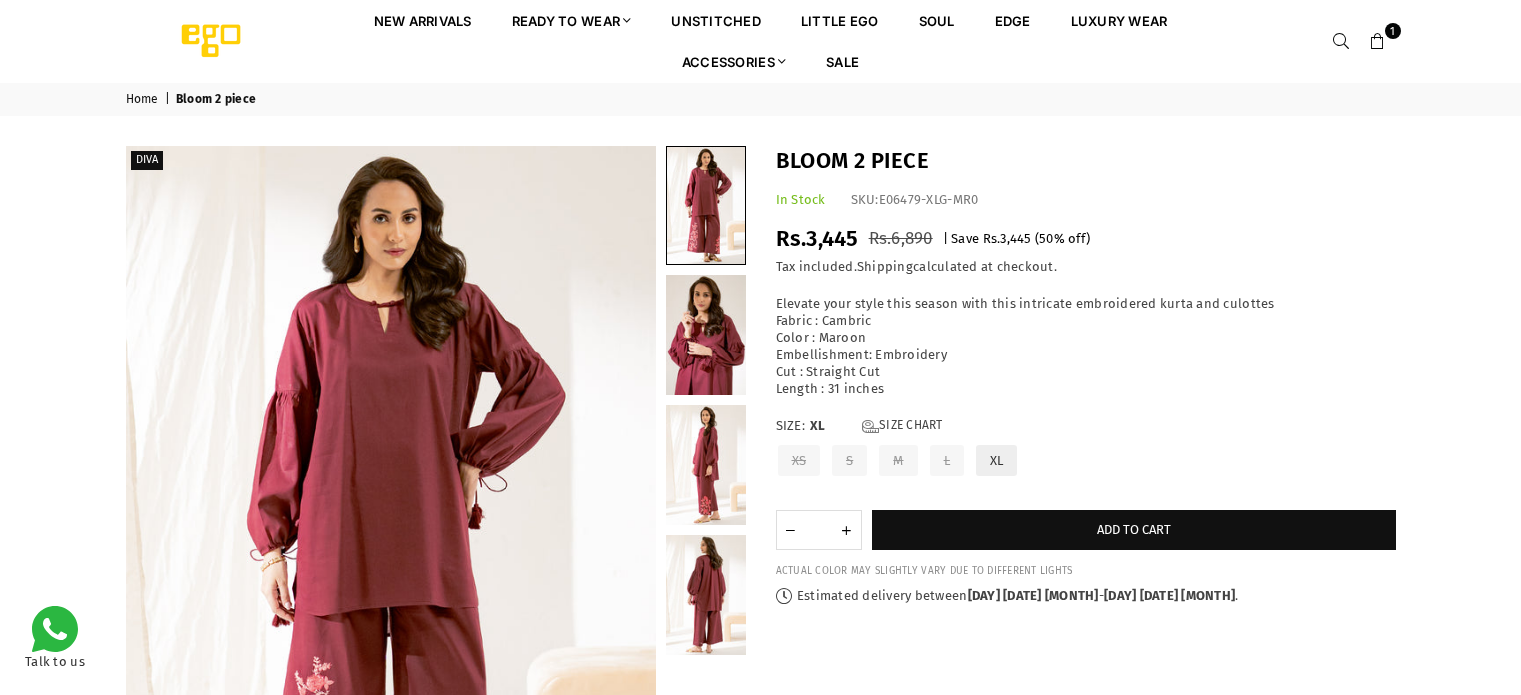 scroll, scrollTop: 0, scrollLeft: 0, axis: both 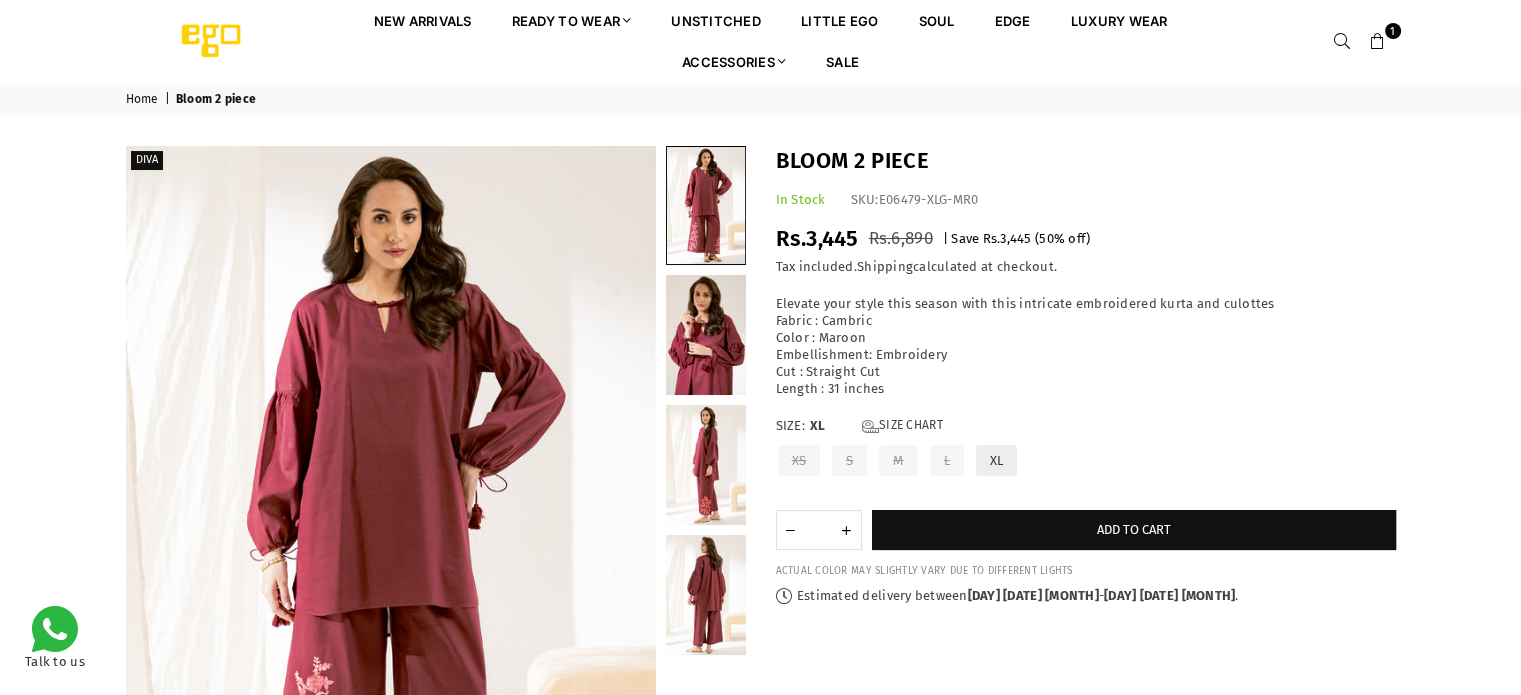 click on "XL" at bounding box center [997, 460] 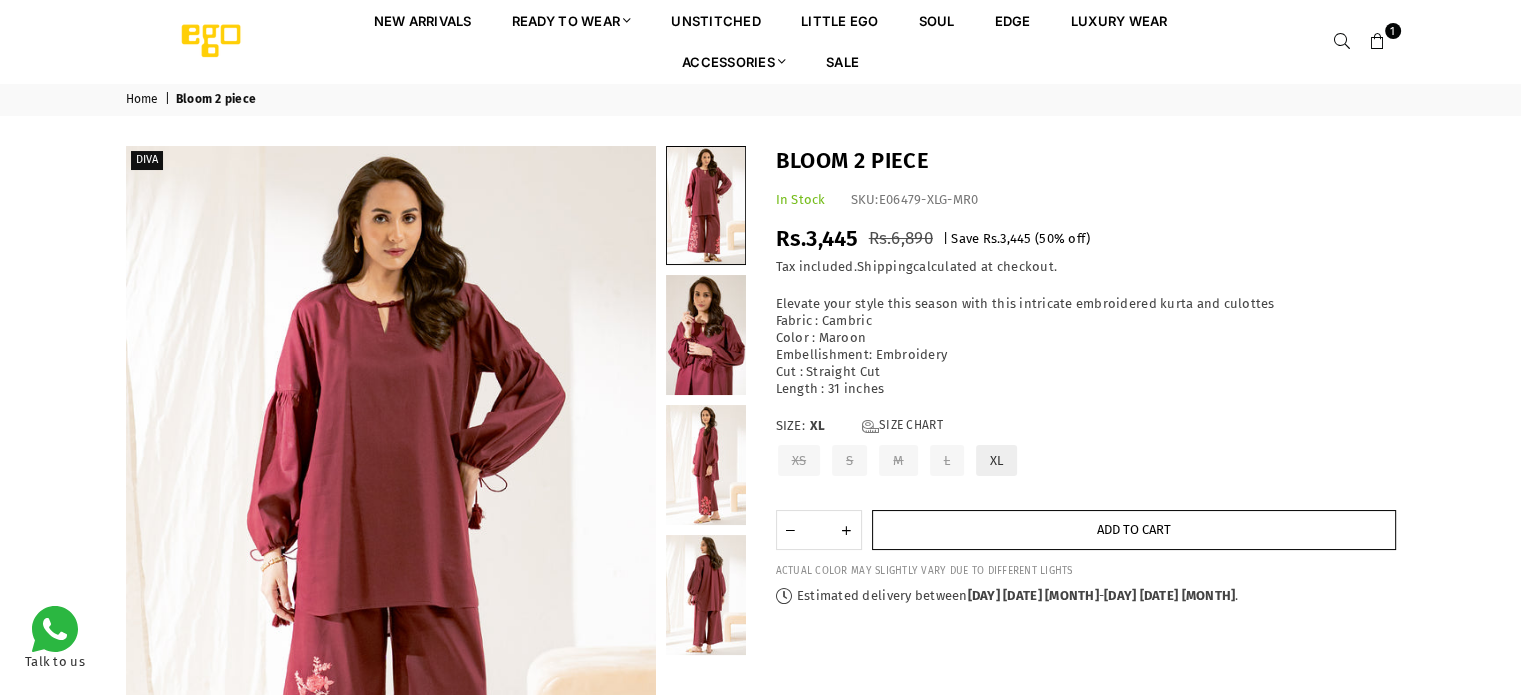 click on "Add to cart" at bounding box center [1134, 530] 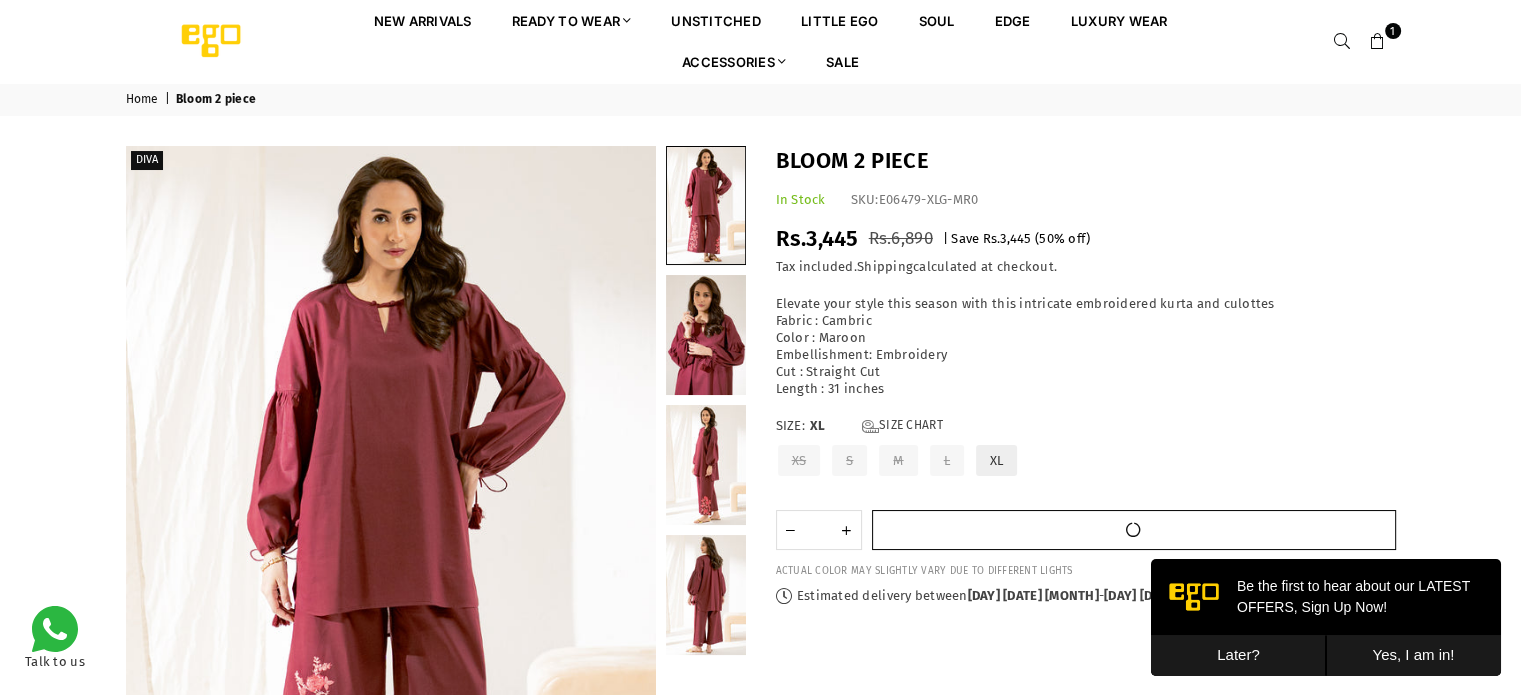 scroll, scrollTop: 0, scrollLeft: 0, axis: both 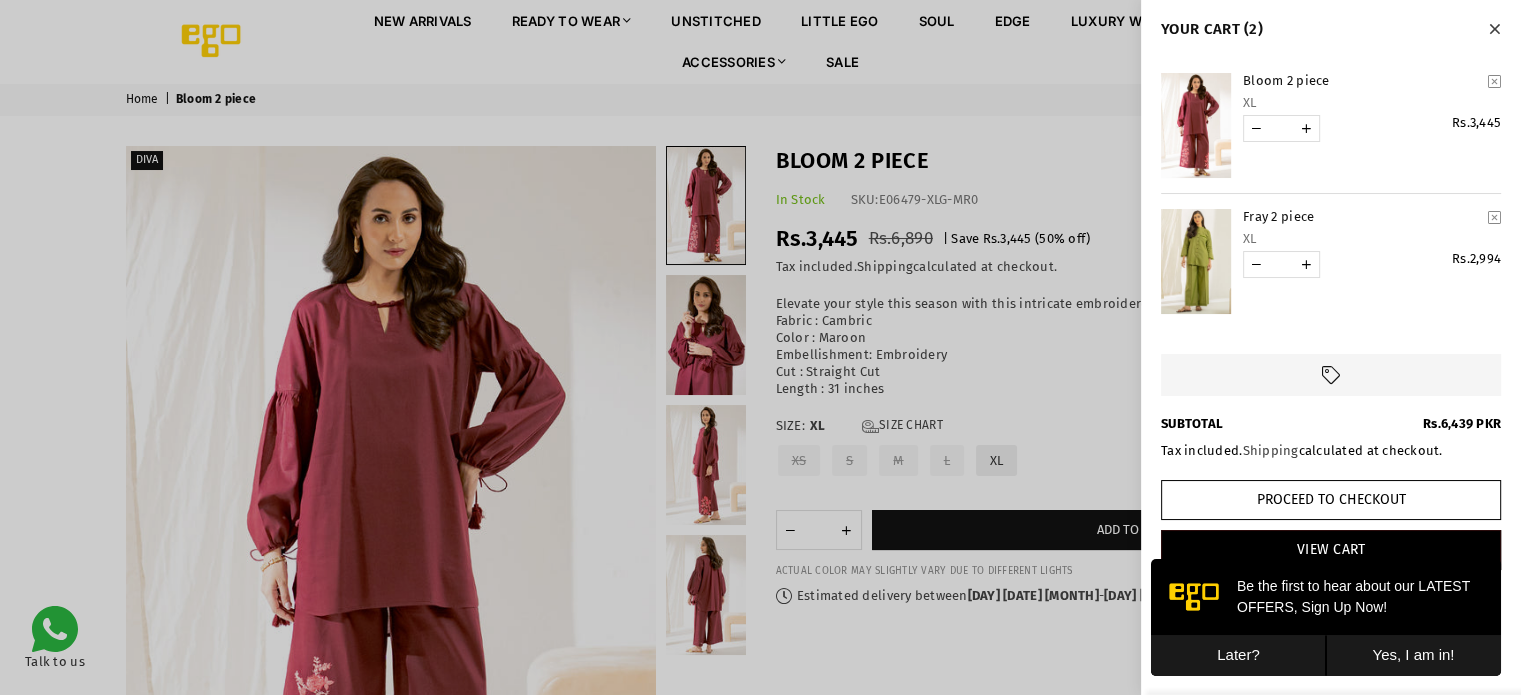 click on "Later?" at bounding box center [1238, 655] 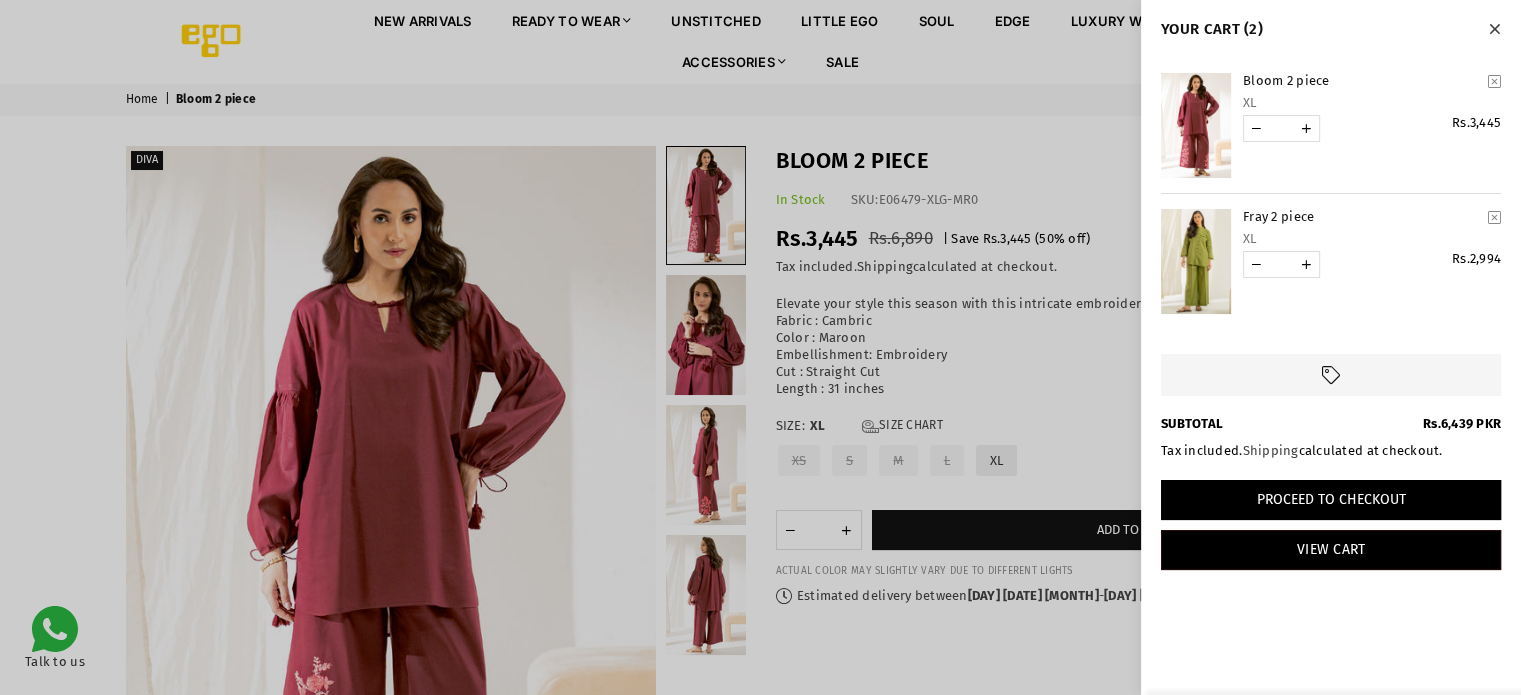 click on "Proceed to Checkout" at bounding box center (1331, 500) 